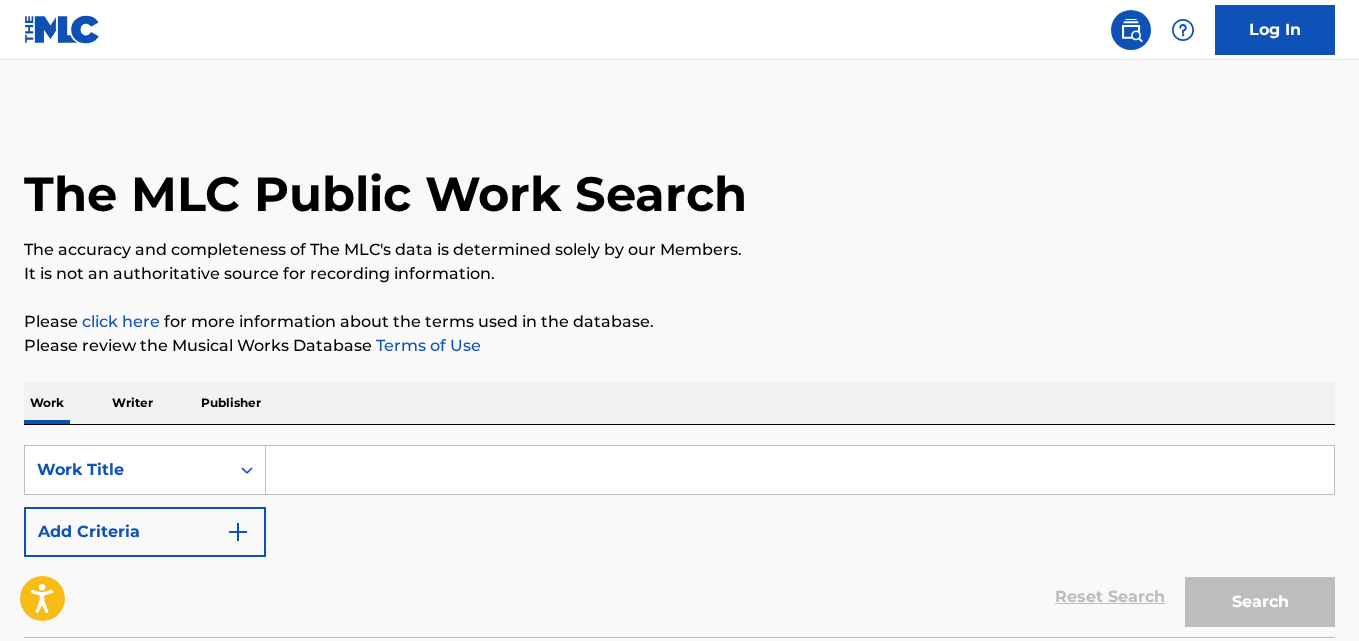 scroll, scrollTop: 0, scrollLeft: 0, axis: both 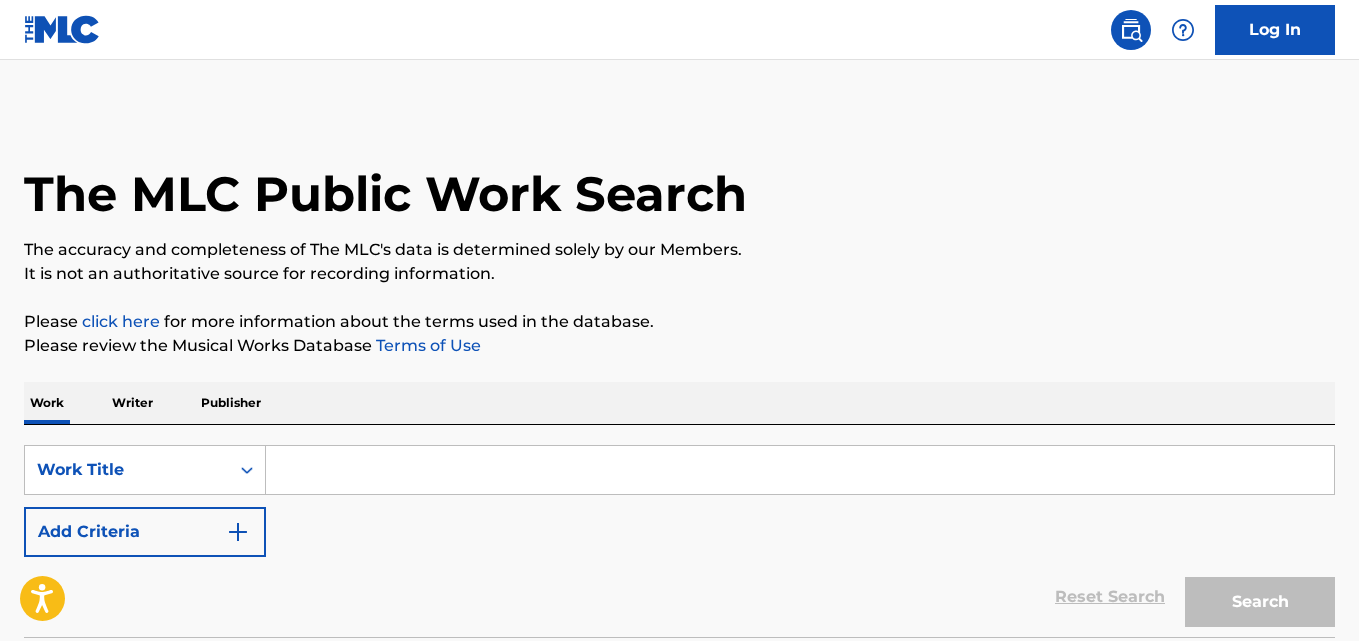 click on "The MLC Public Work Search" at bounding box center (679, 183) 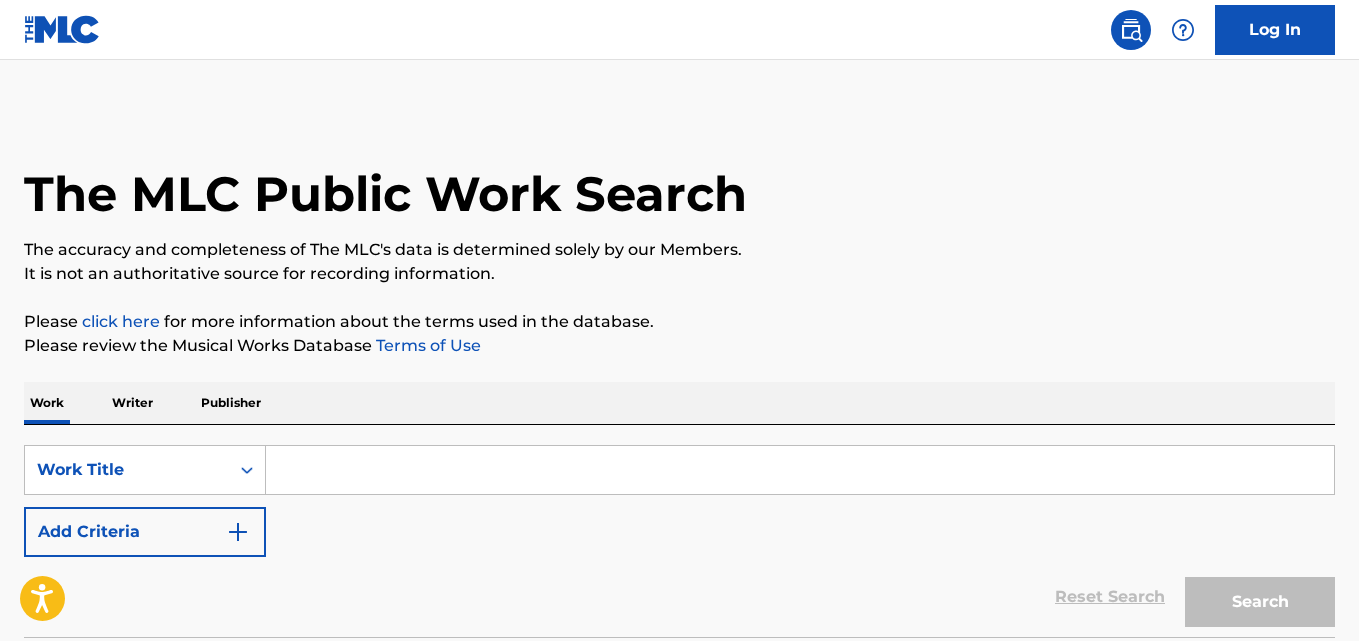 click on "The MLC Public Work Search" at bounding box center [679, 183] 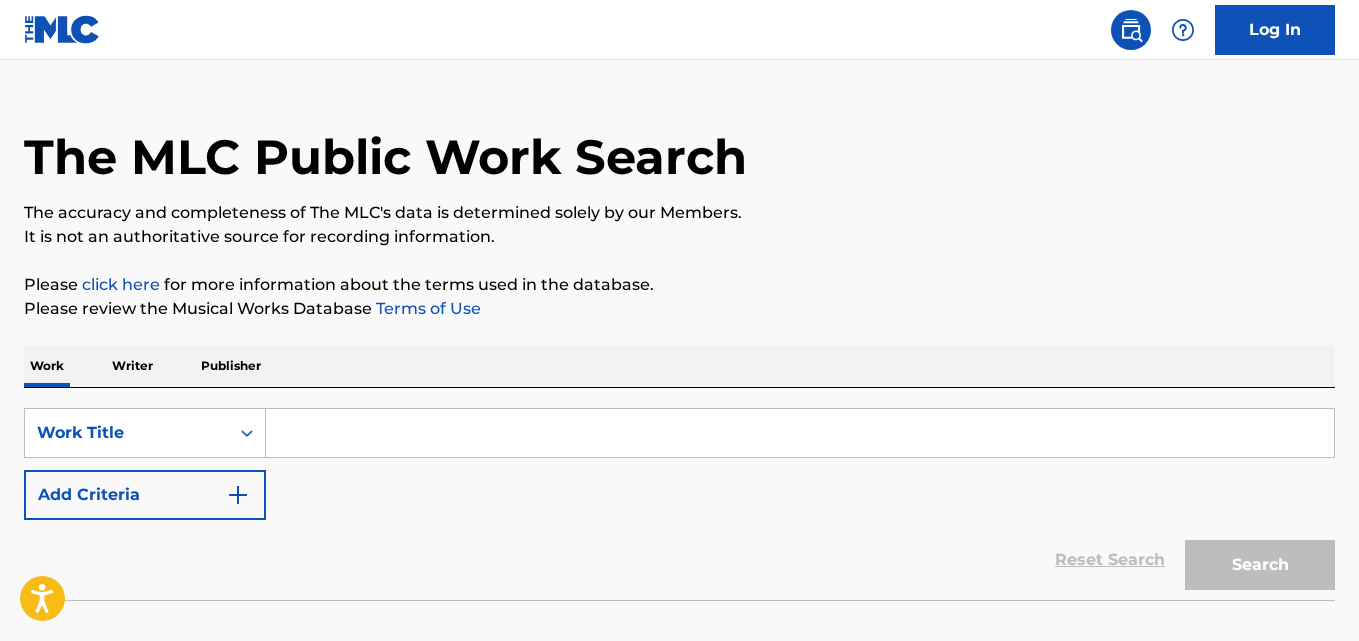 scroll, scrollTop: 40, scrollLeft: 0, axis: vertical 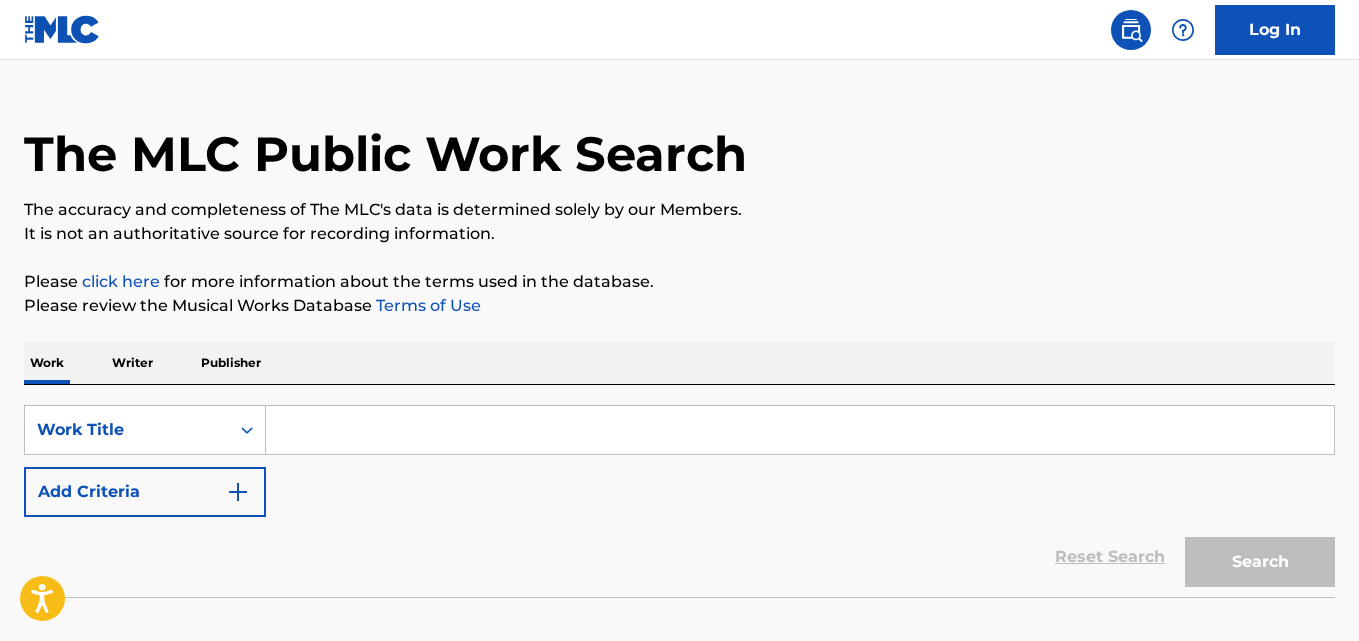 click on "It is not an authoritative source for recording information." at bounding box center (679, 234) 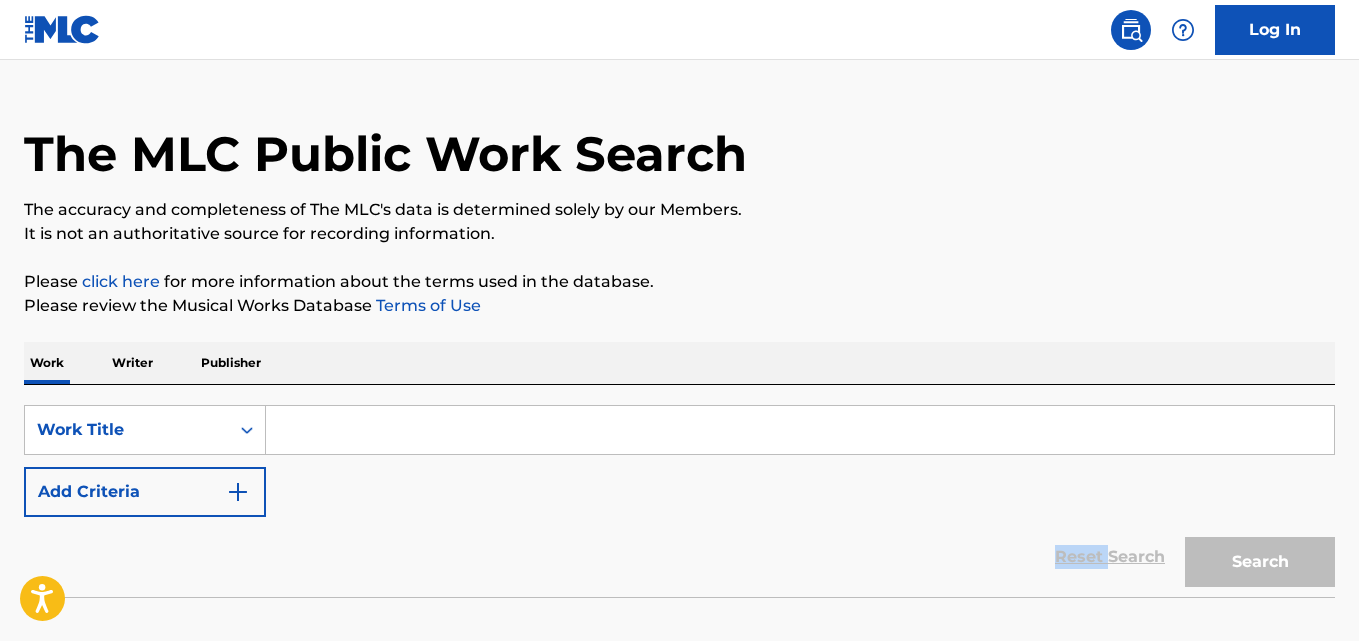 click on "Reset Search Search" at bounding box center (679, 557) 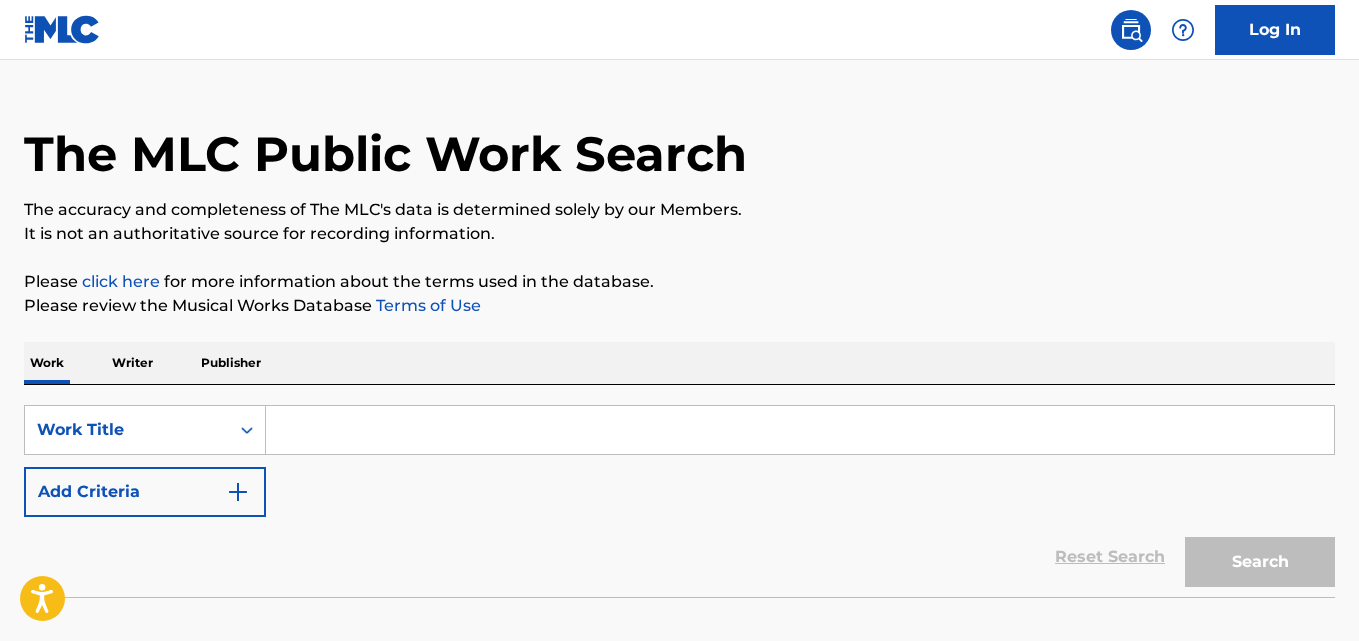 click at bounding box center [800, 430] 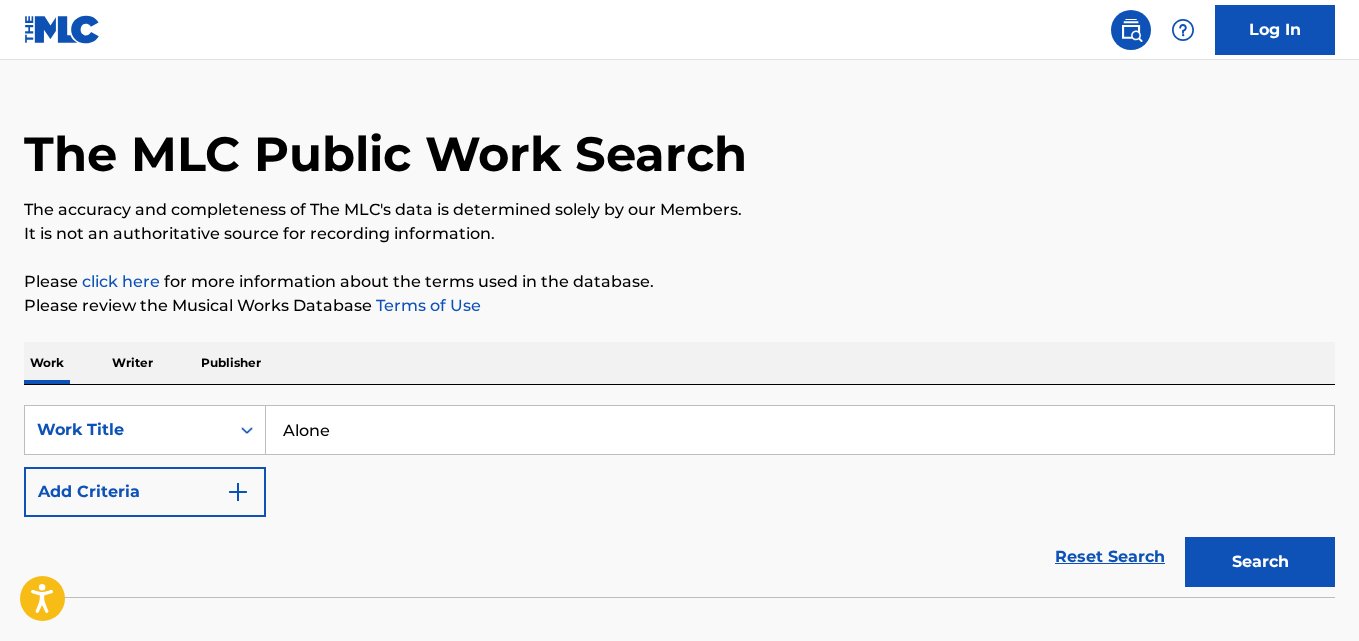 type on "Alone" 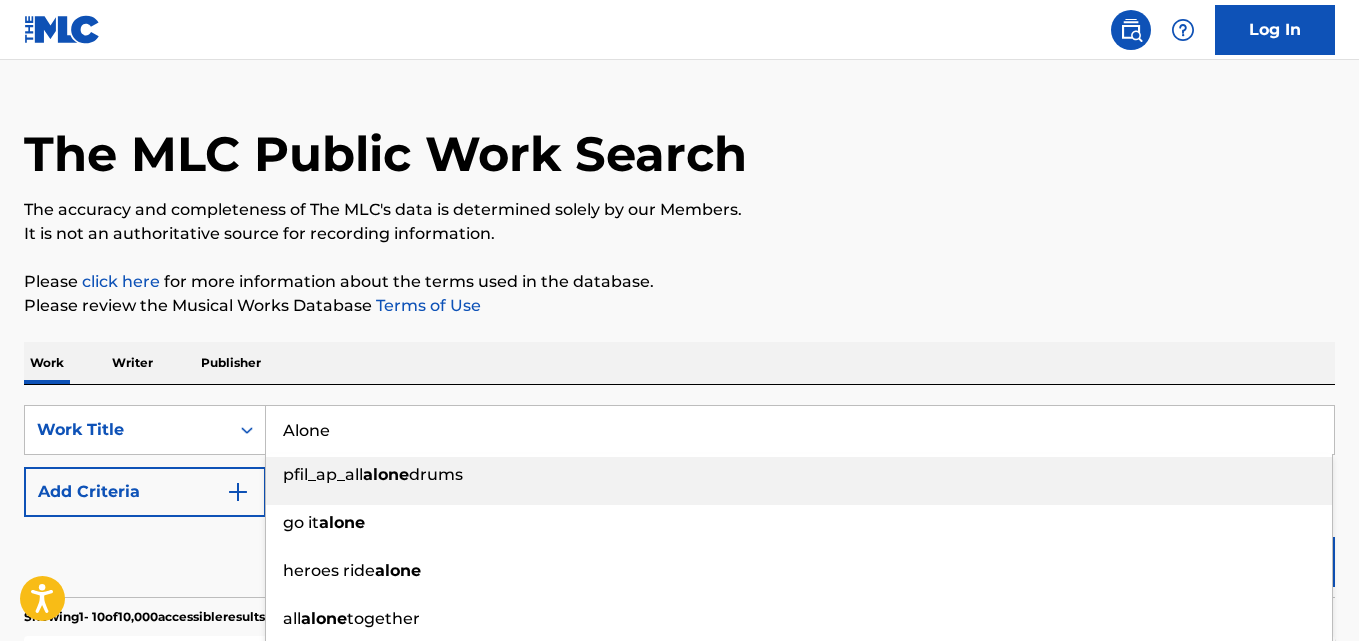 click on "Add Criteria" at bounding box center (145, 492) 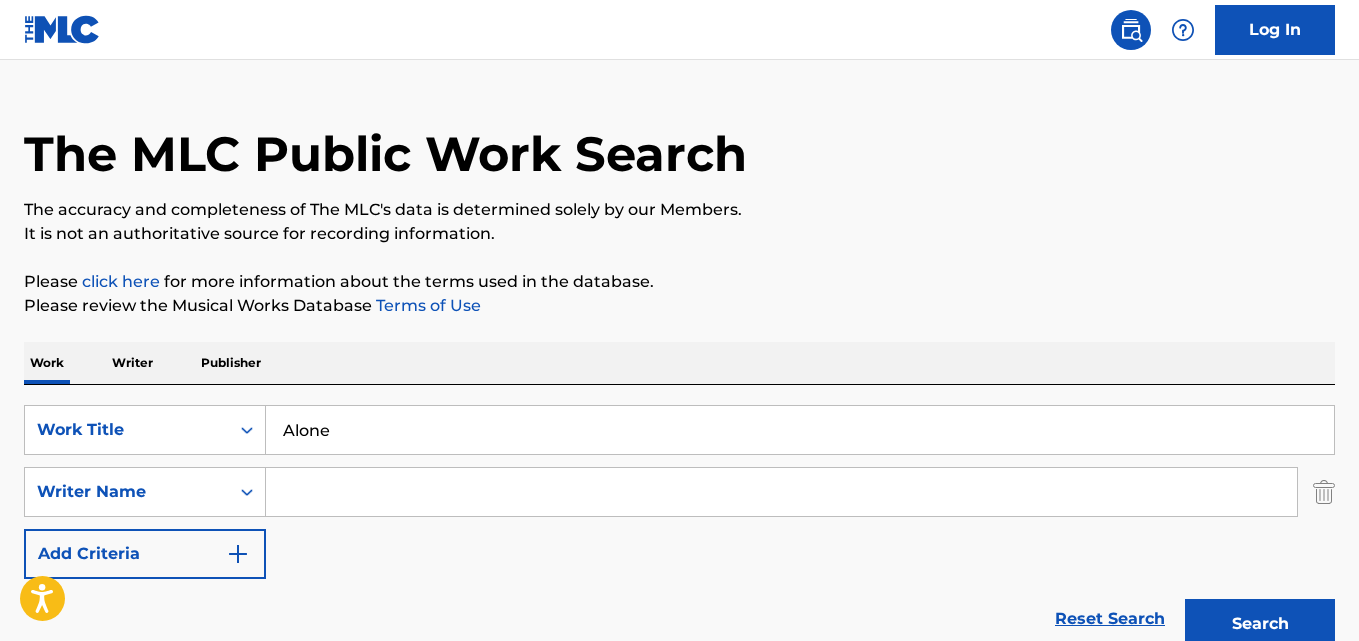 drag, startPoint x: 240, startPoint y: 495, endPoint x: 332, endPoint y: 475, distance: 94.14882 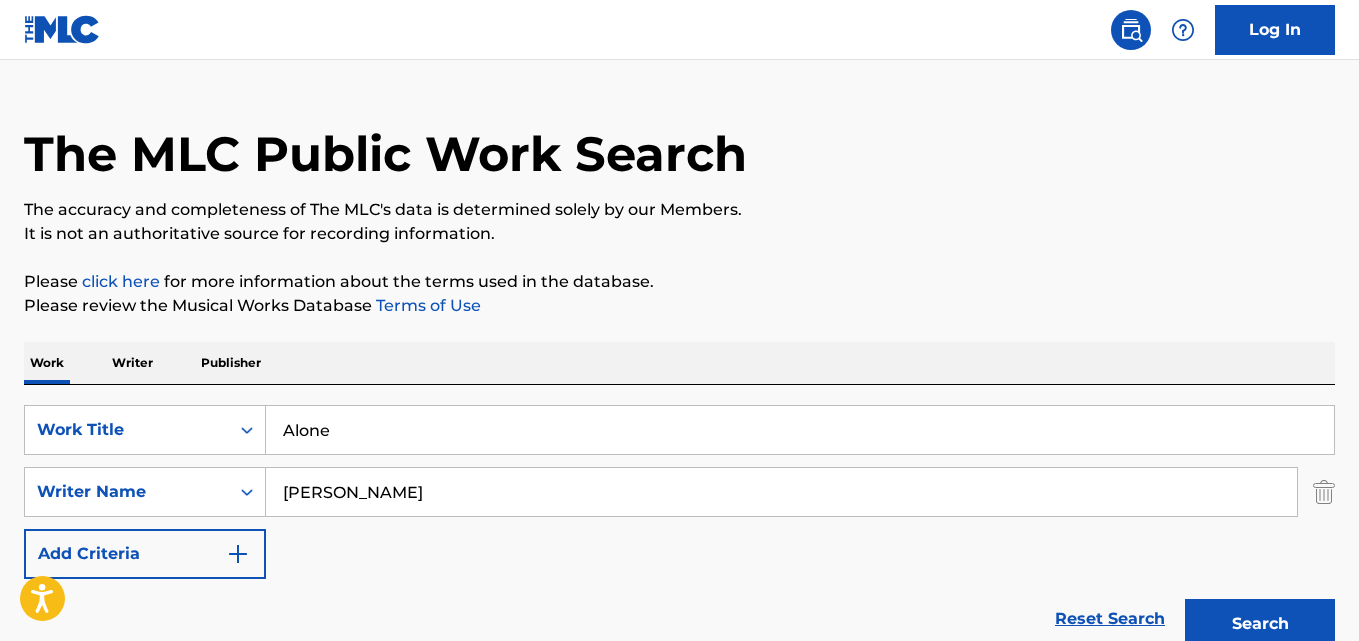 click on "Search" at bounding box center [1260, 624] 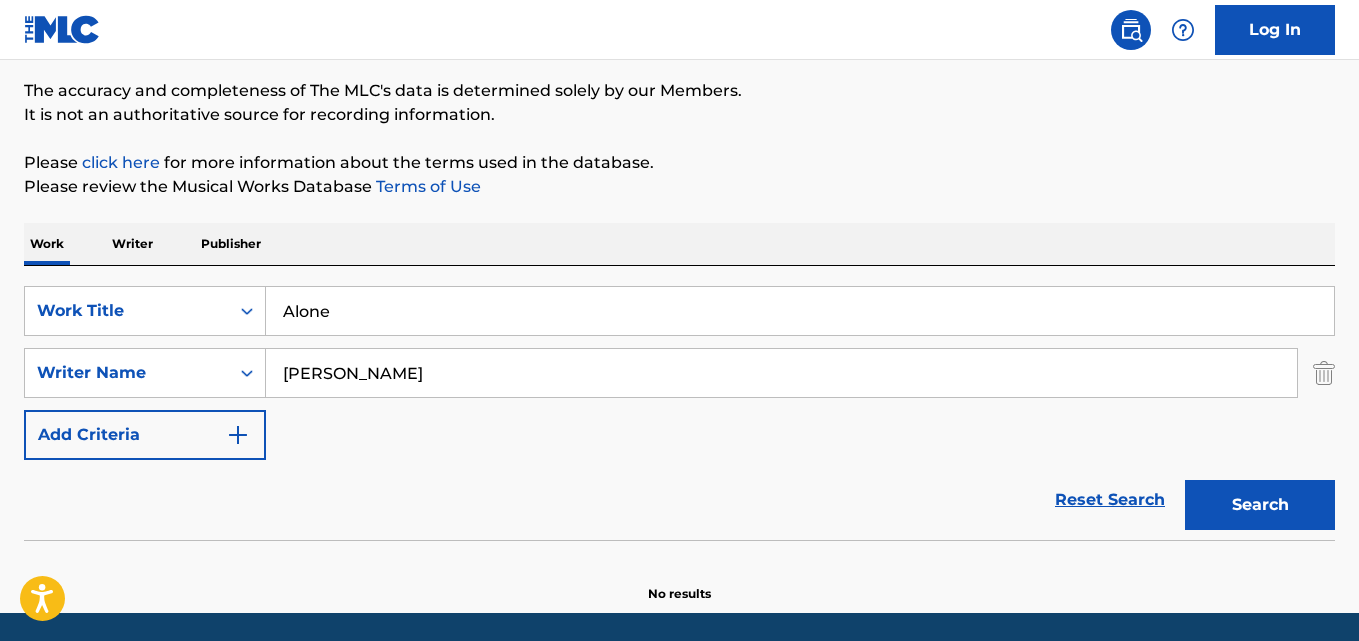 scroll, scrollTop: 207, scrollLeft: 0, axis: vertical 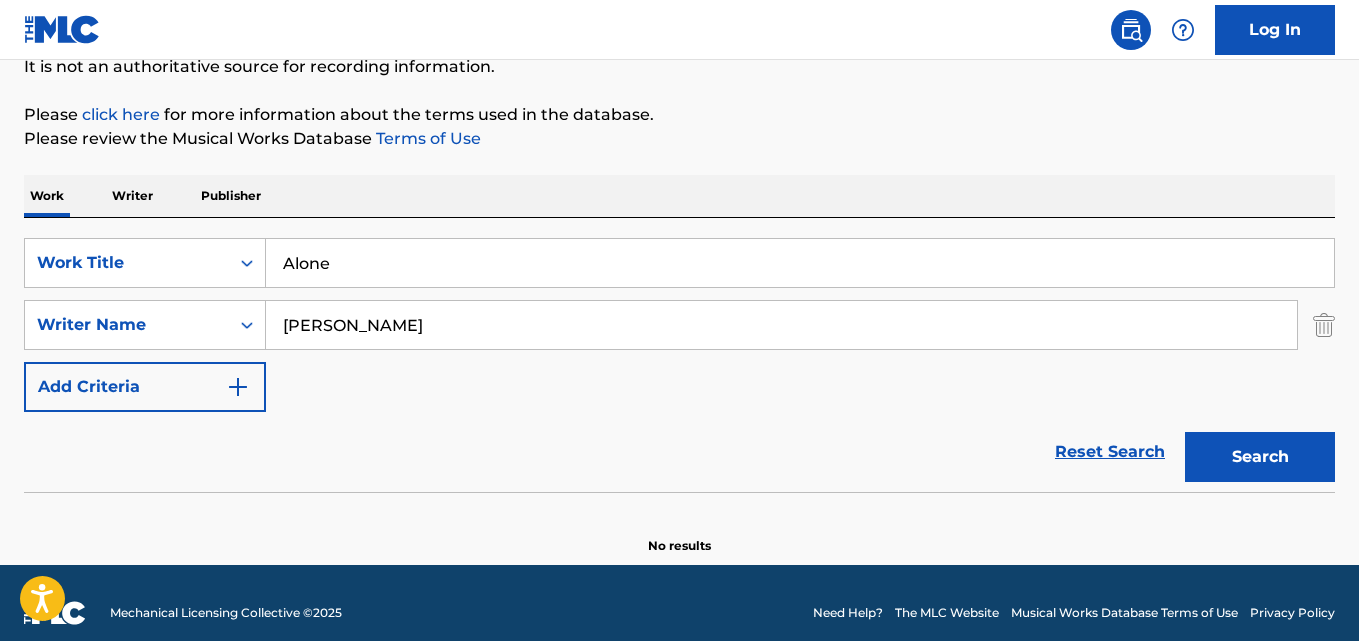 click on "Search" at bounding box center [1260, 457] 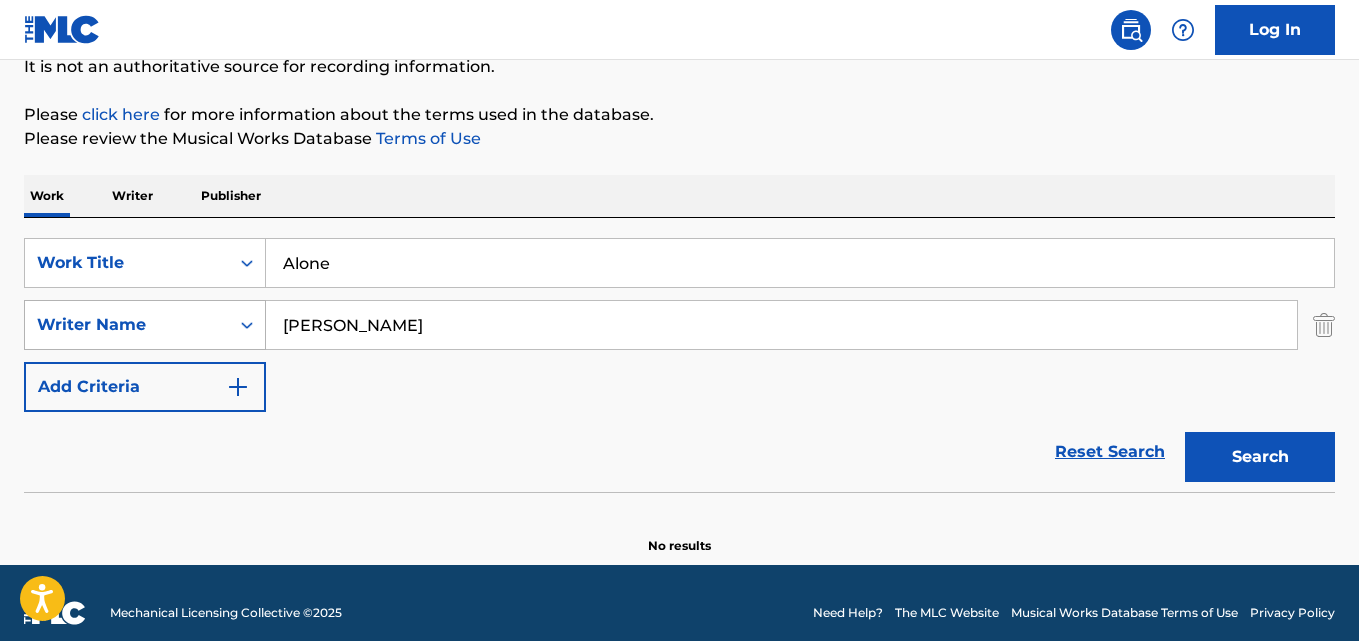 drag, startPoint x: 465, startPoint y: 345, endPoint x: 262, endPoint y: 347, distance: 203.00986 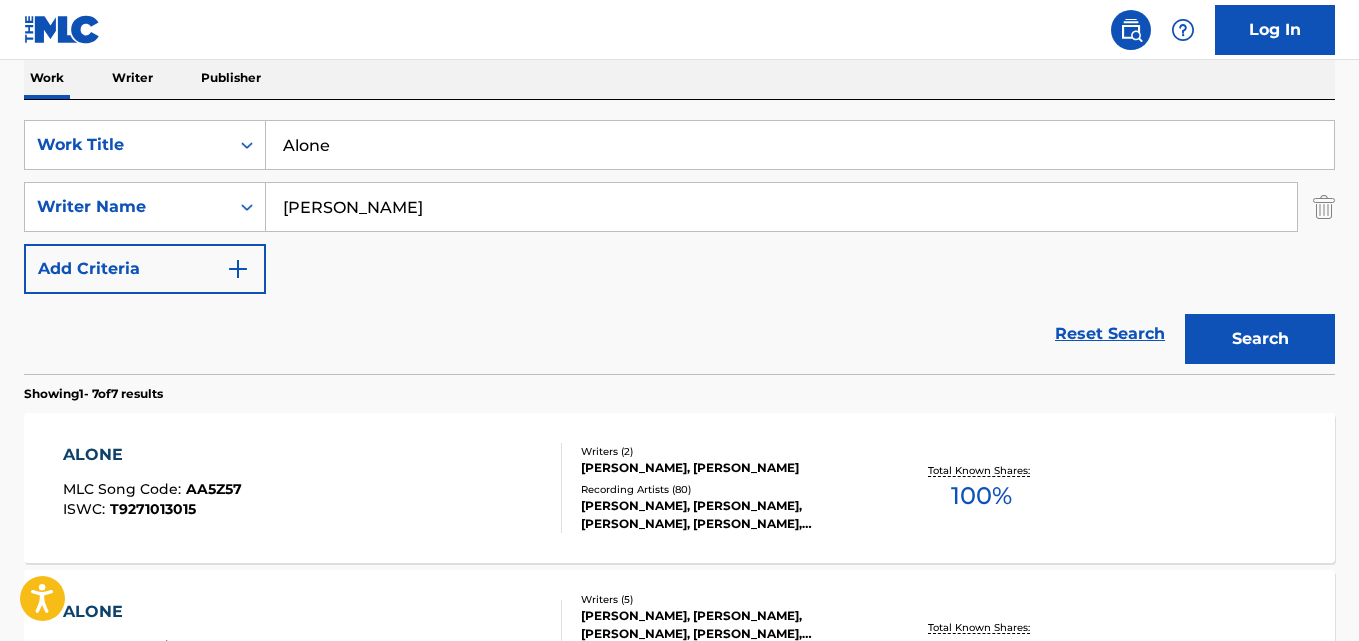 scroll, scrollTop: 373, scrollLeft: 0, axis: vertical 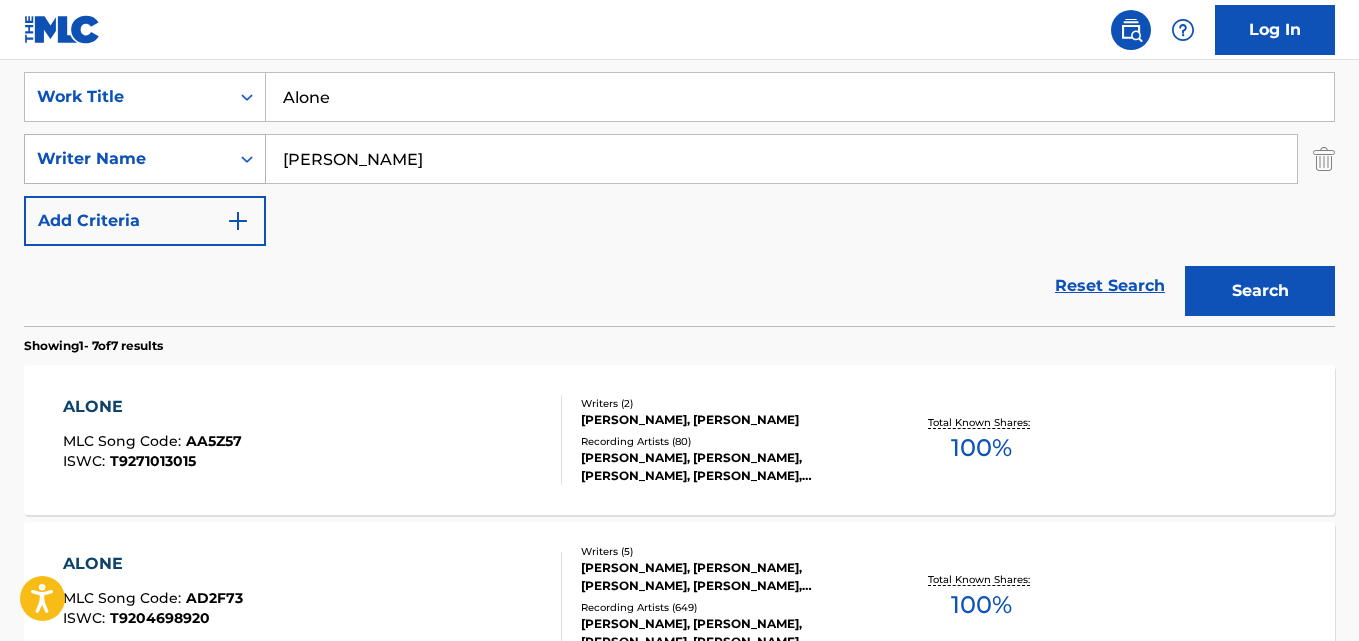drag, startPoint x: 434, startPoint y: 171, endPoint x: 168, endPoint y: 171, distance: 266 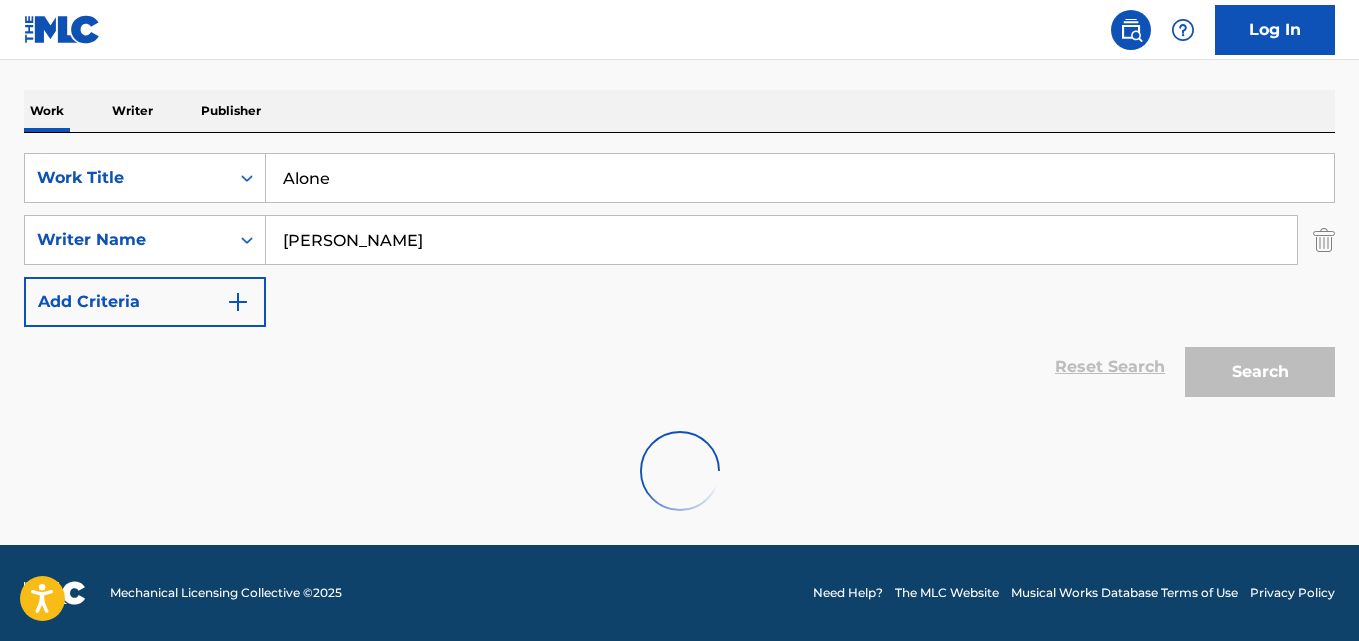 scroll, scrollTop: 373, scrollLeft: 0, axis: vertical 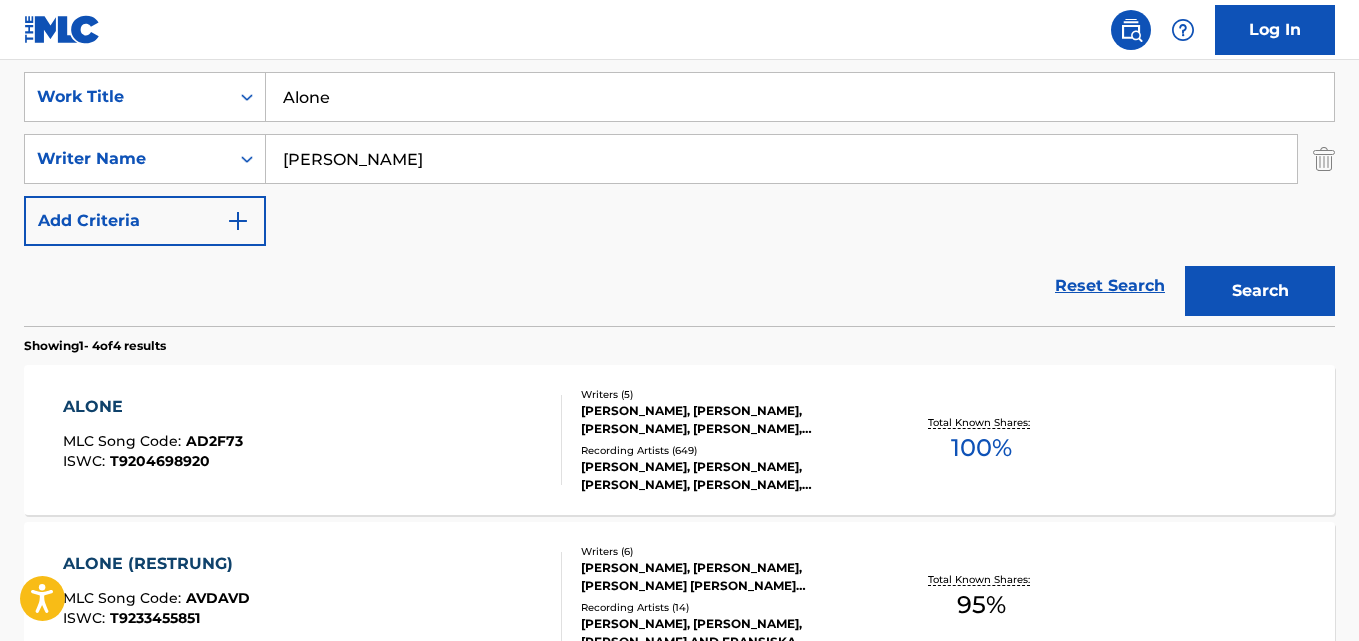 click on "ALONE" at bounding box center [153, 407] 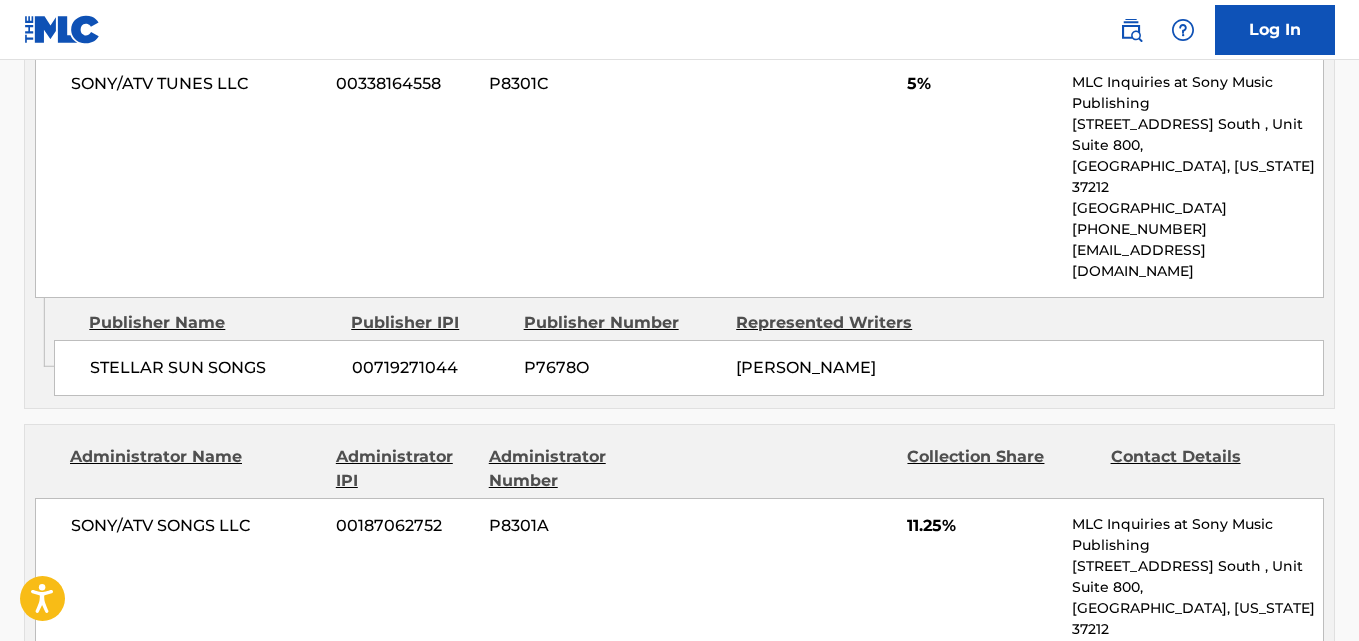 scroll, scrollTop: 871, scrollLeft: 0, axis: vertical 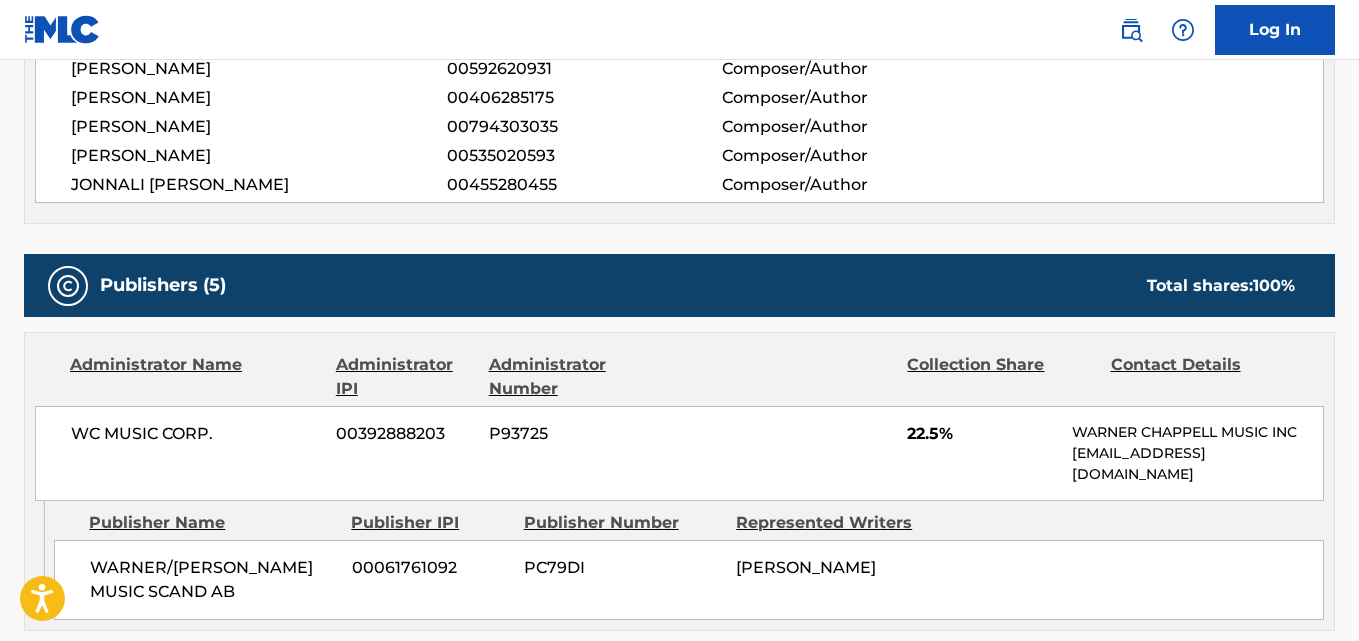 click on "[PERSON_NAME]" at bounding box center [259, 156] 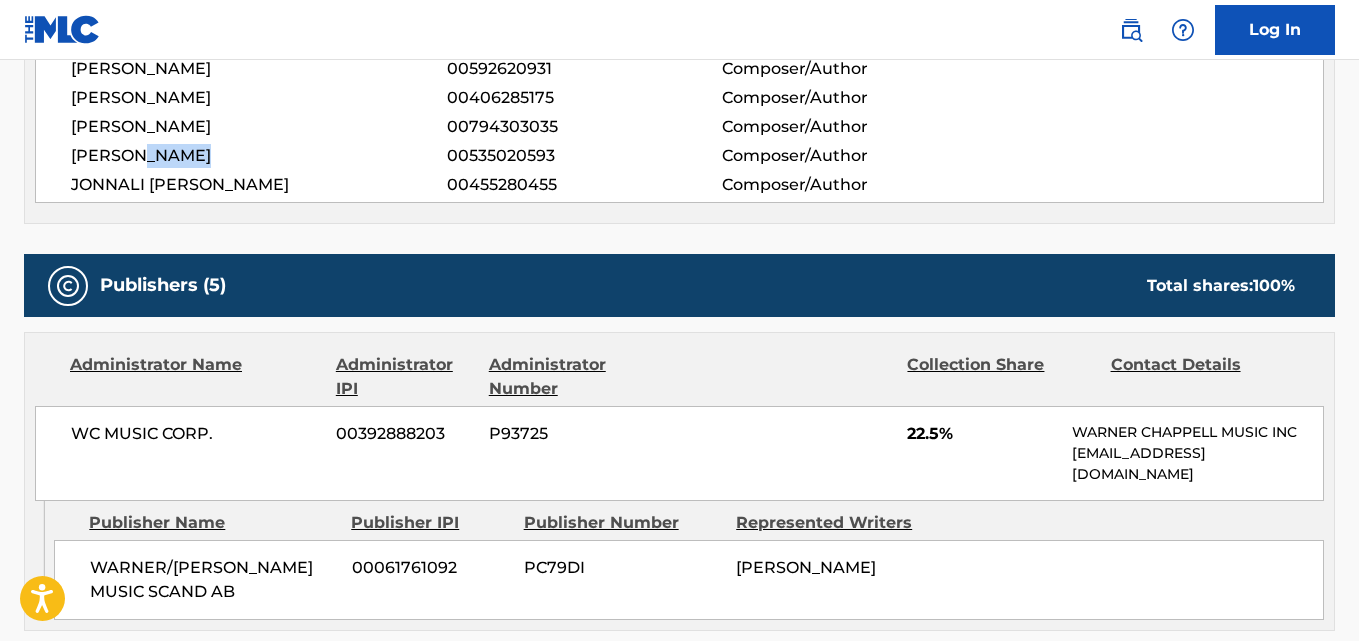 click on "[PERSON_NAME]" at bounding box center [259, 156] 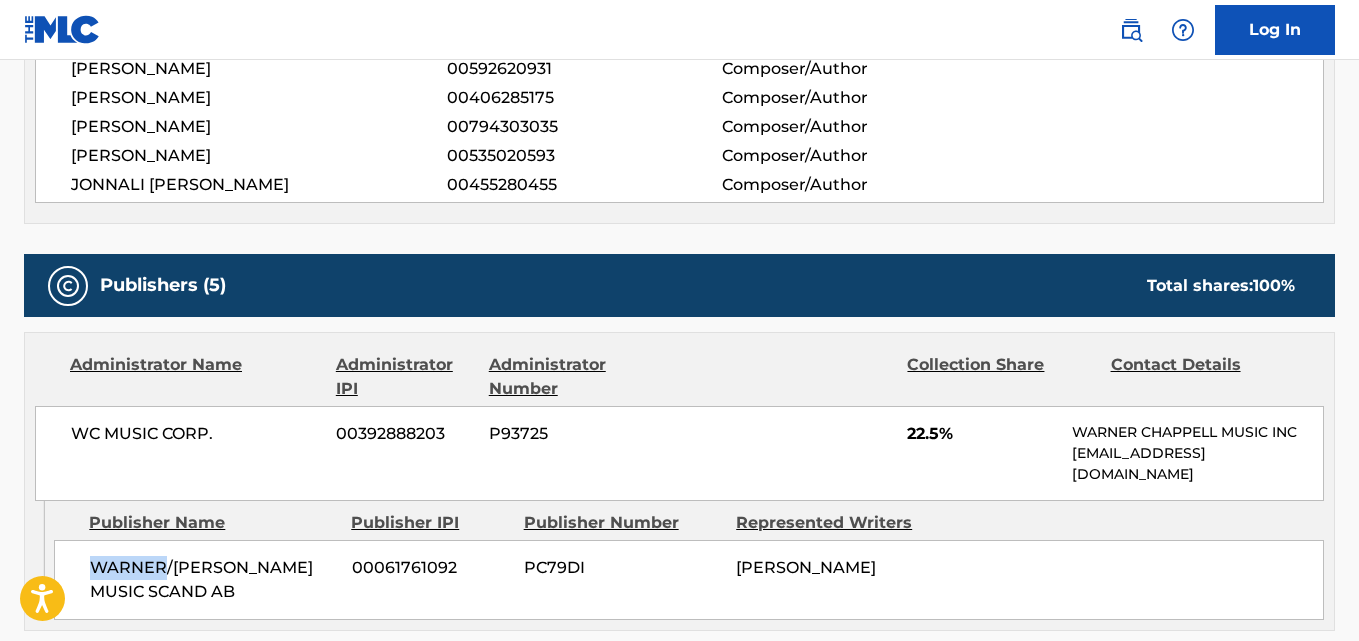 drag, startPoint x: 91, startPoint y: 565, endPoint x: 162, endPoint y: 573, distance: 71.44928 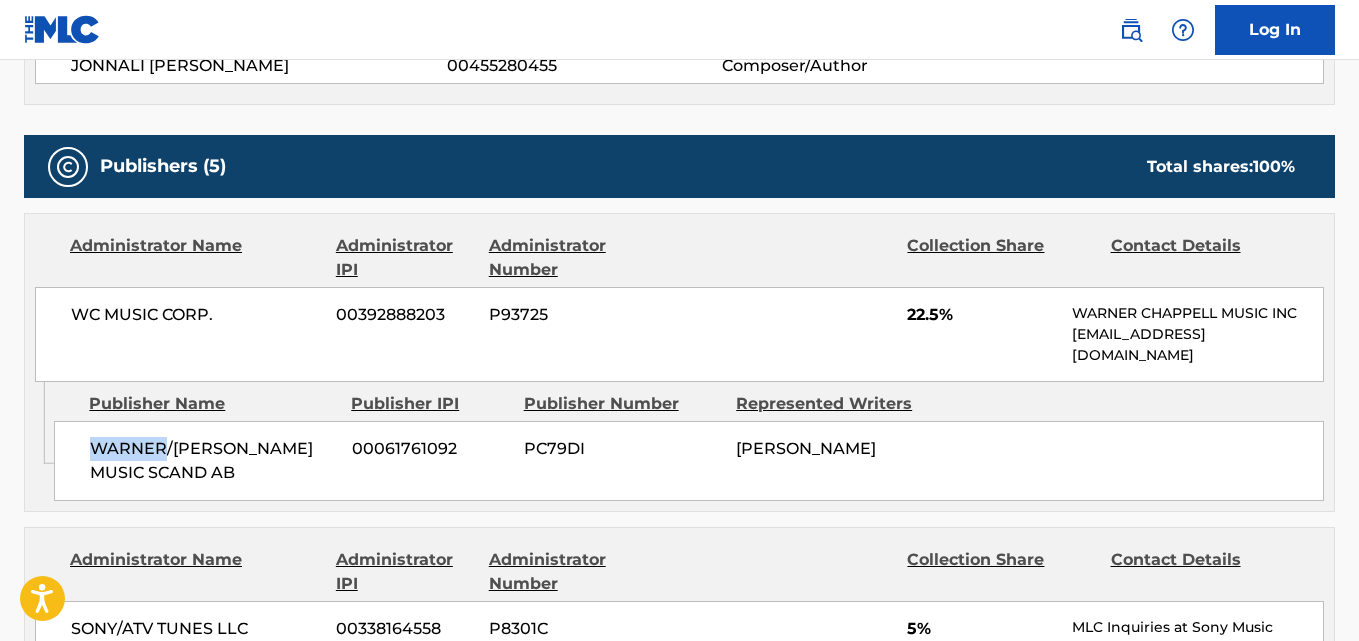 scroll, scrollTop: 1038, scrollLeft: 0, axis: vertical 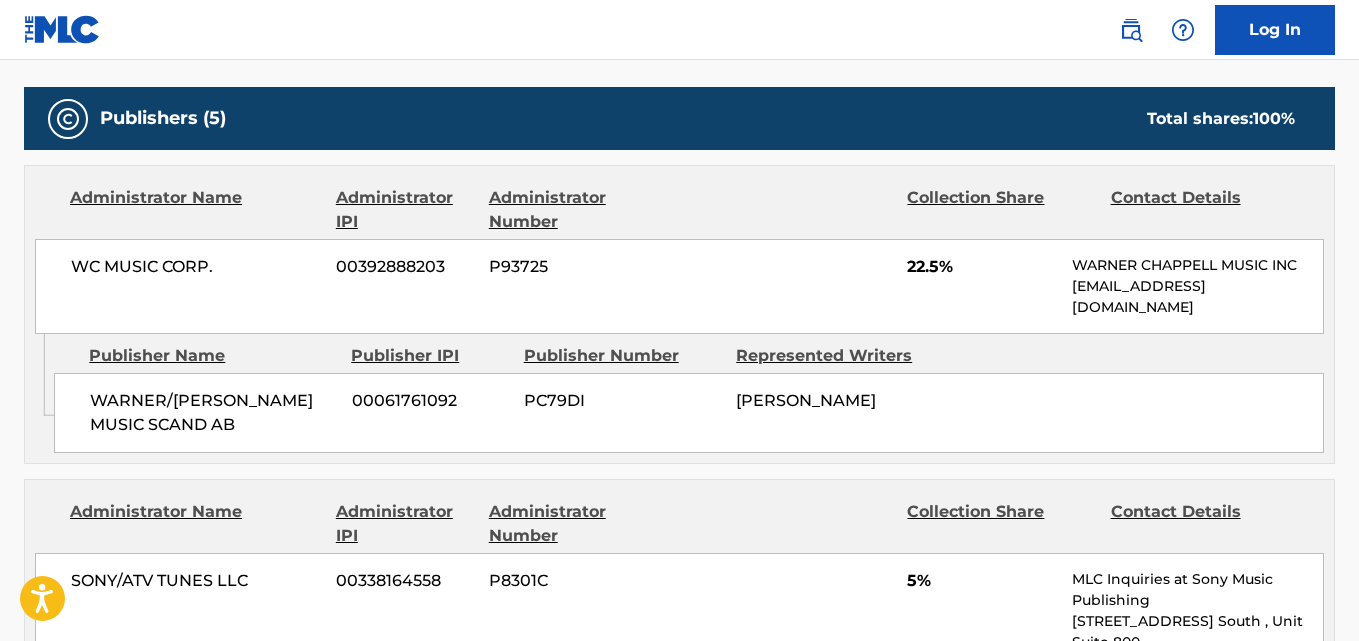 click on "WARNER/[PERSON_NAME] MUSIC SCAND AB" at bounding box center [213, 413] 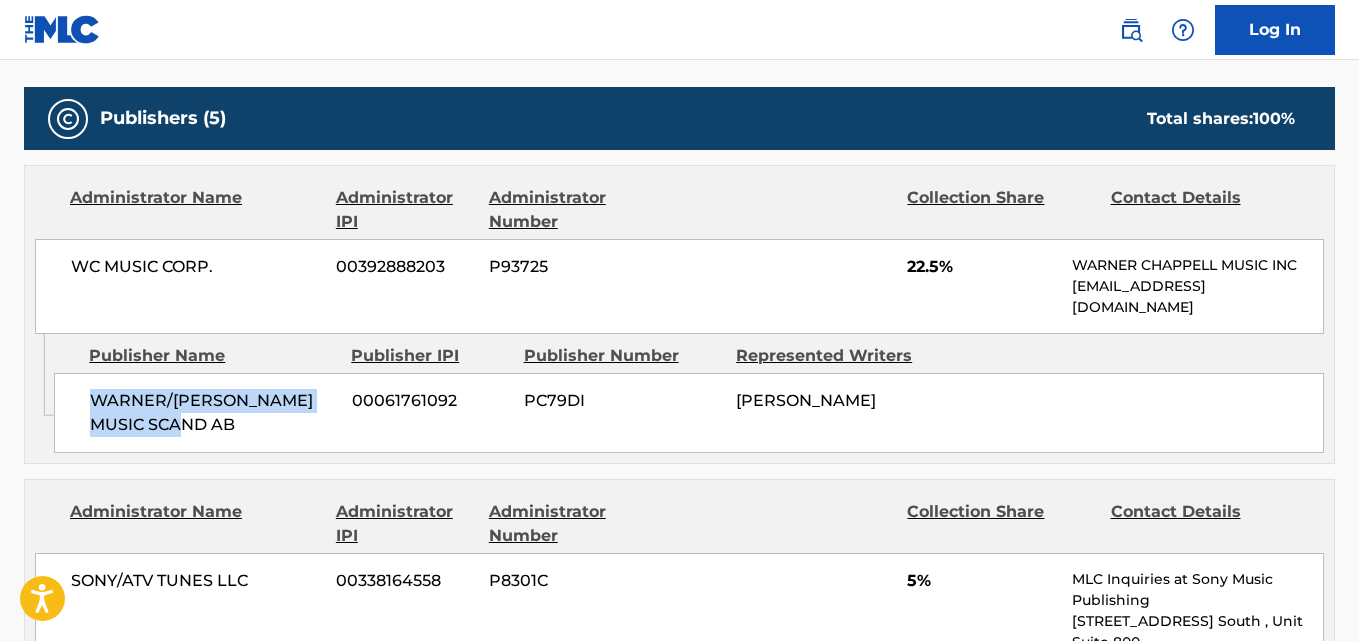 drag, startPoint x: 83, startPoint y: 400, endPoint x: 228, endPoint y: 435, distance: 149.16434 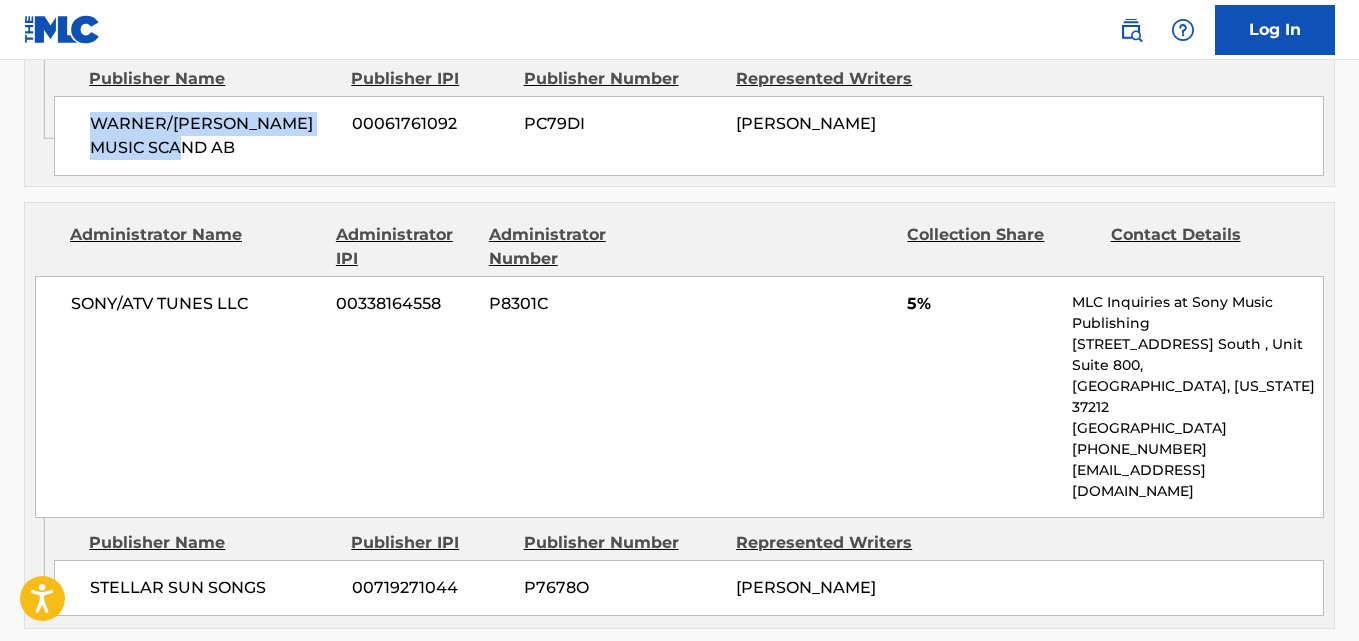 scroll, scrollTop: 1038, scrollLeft: 0, axis: vertical 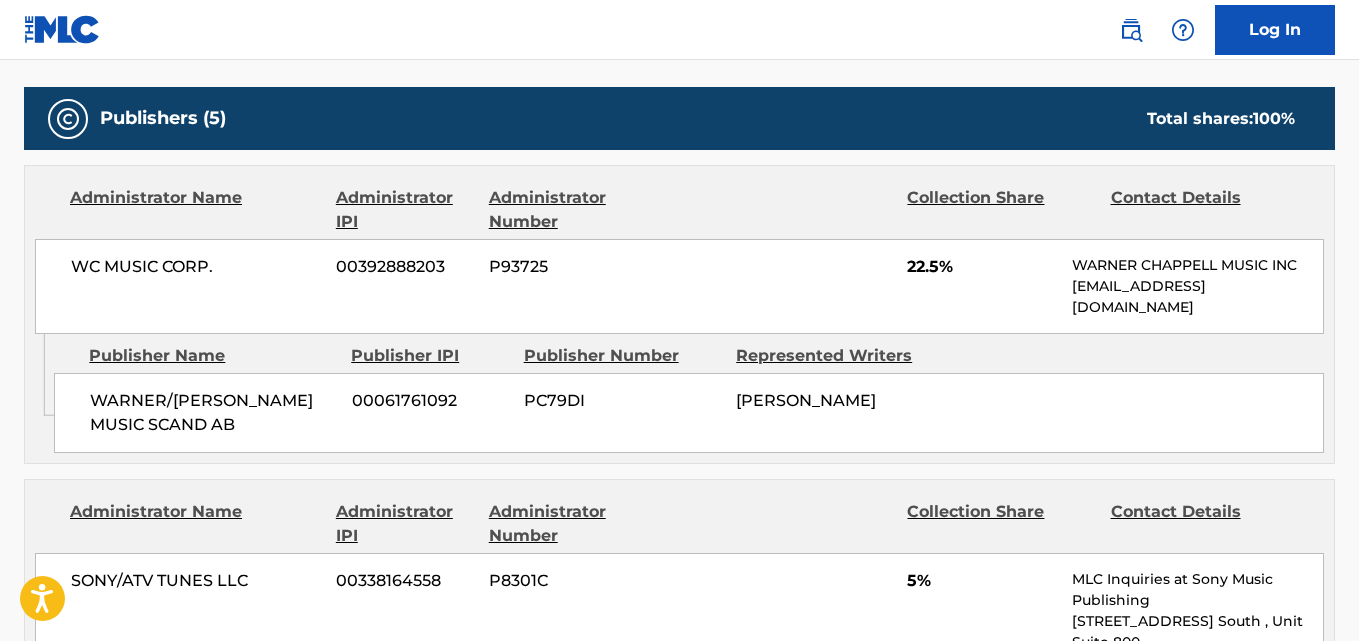click on "22.5%" at bounding box center [982, 267] 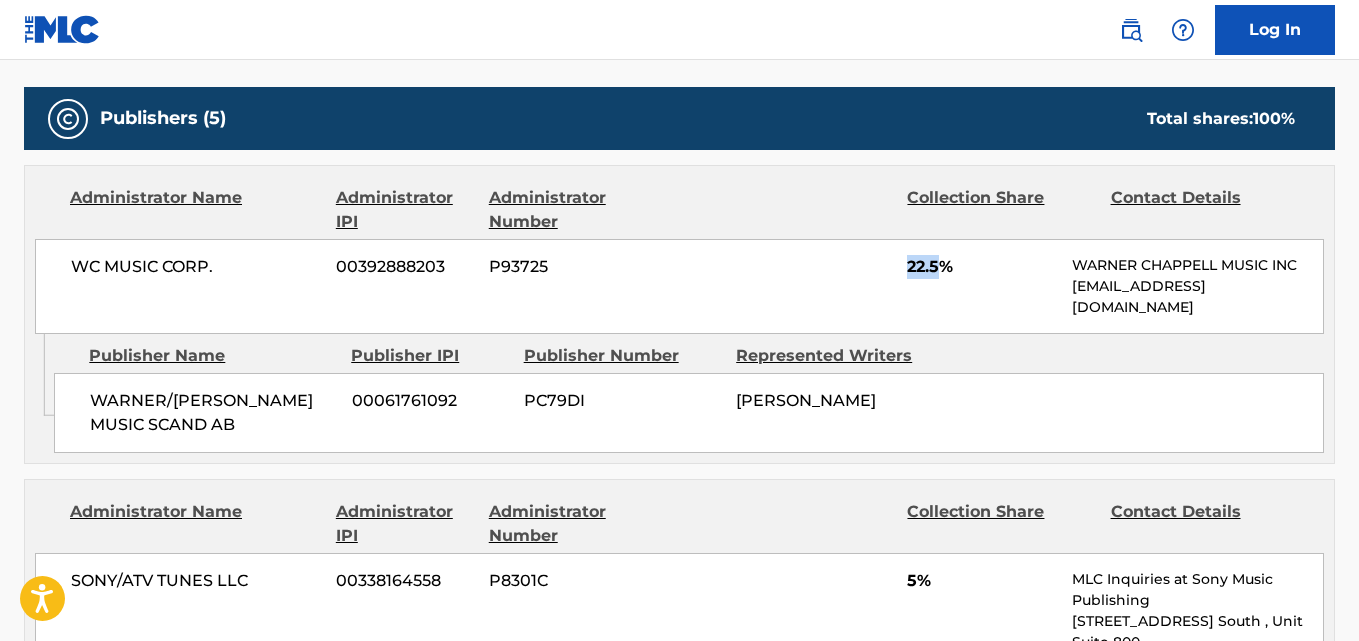 click on "22.5%" at bounding box center (982, 267) 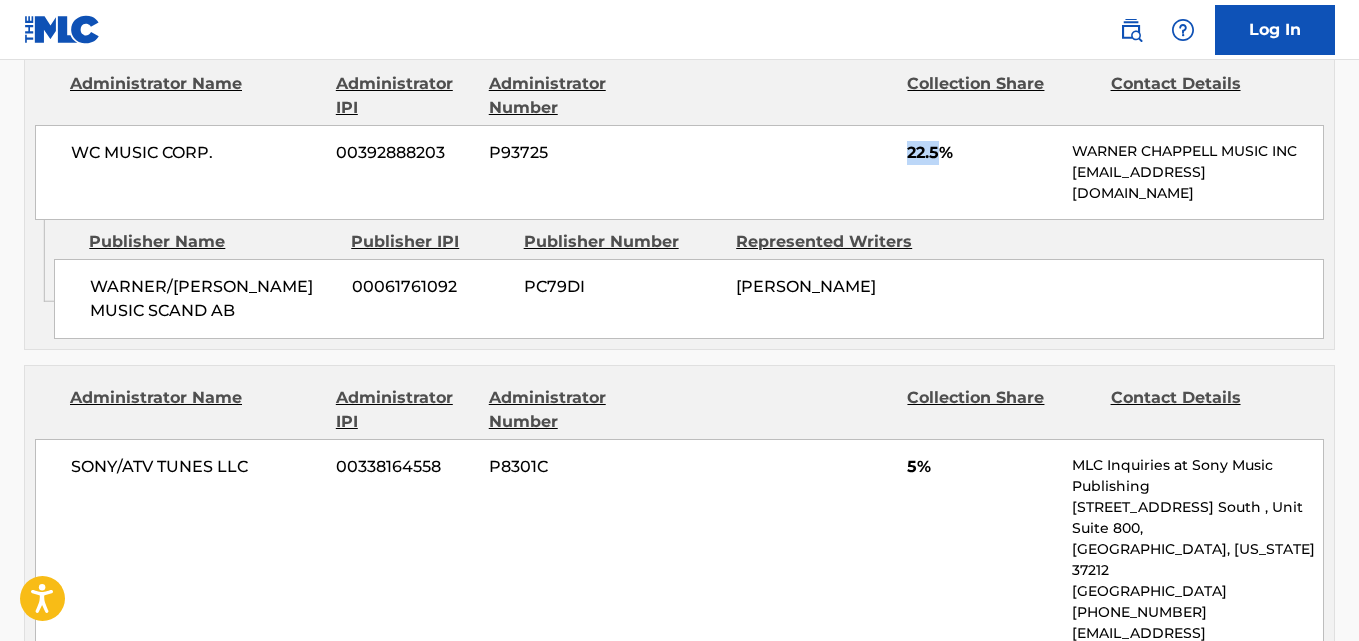 scroll, scrollTop: 1371, scrollLeft: 0, axis: vertical 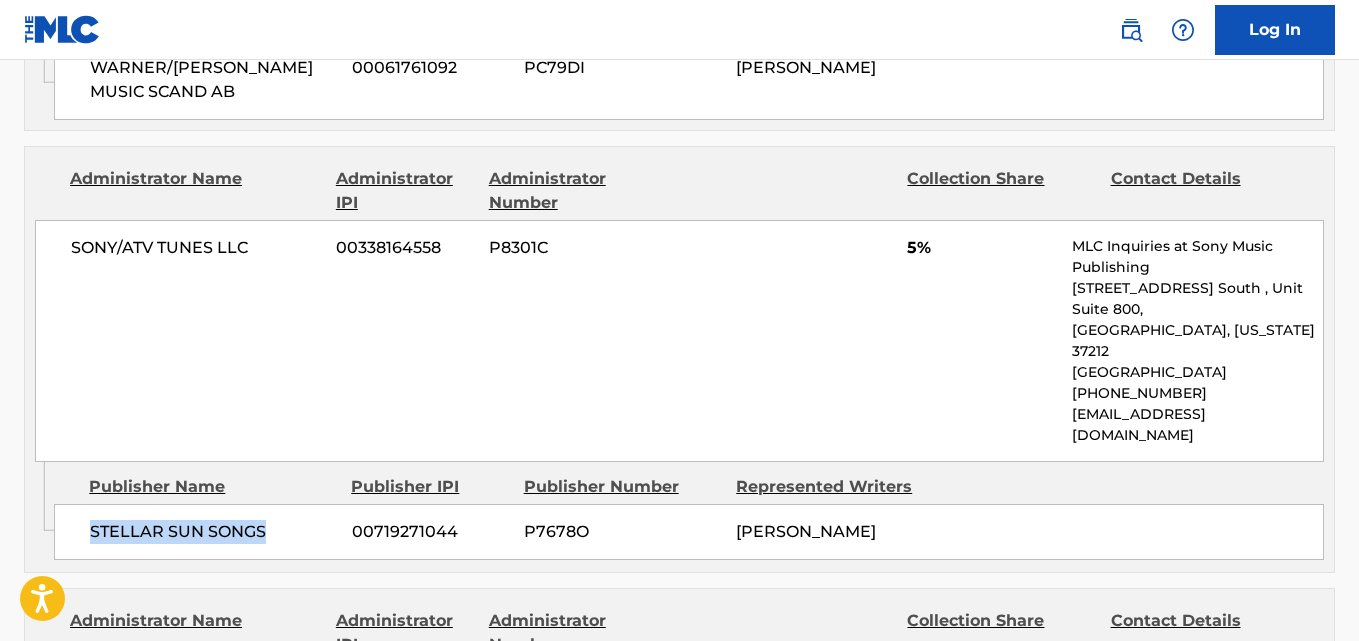 drag, startPoint x: 91, startPoint y: 486, endPoint x: 275, endPoint y: 490, distance: 184.04347 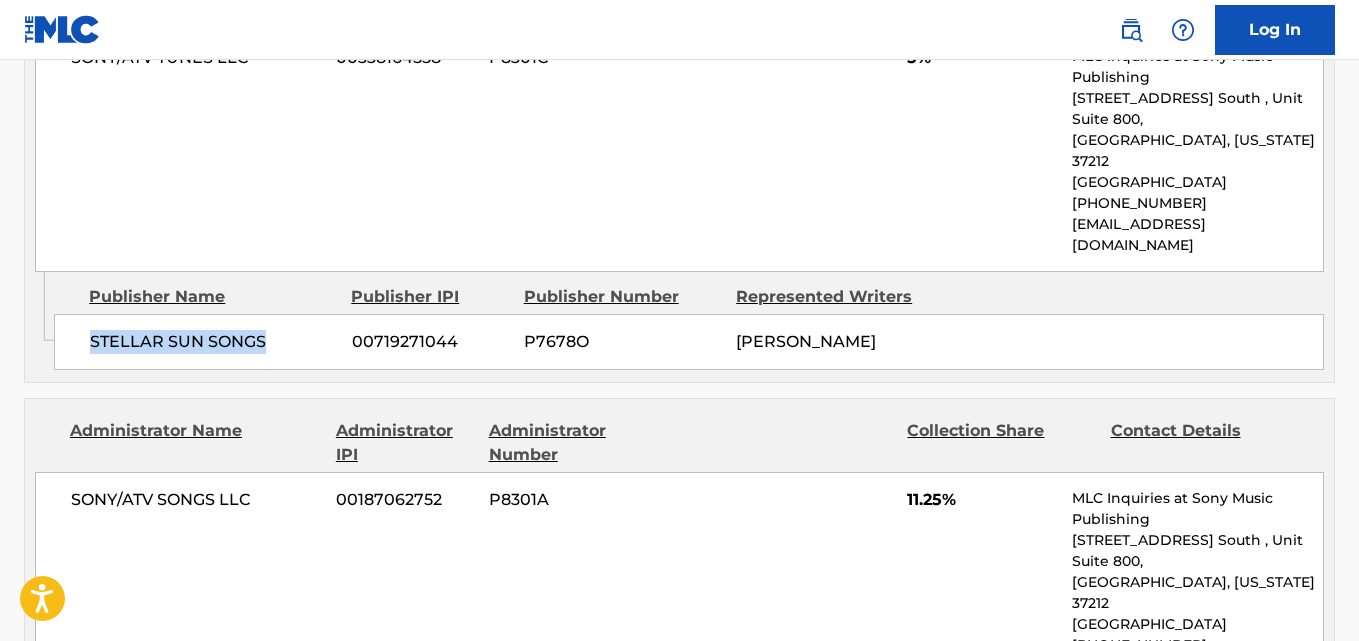scroll, scrollTop: 1704, scrollLeft: 0, axis: vertical 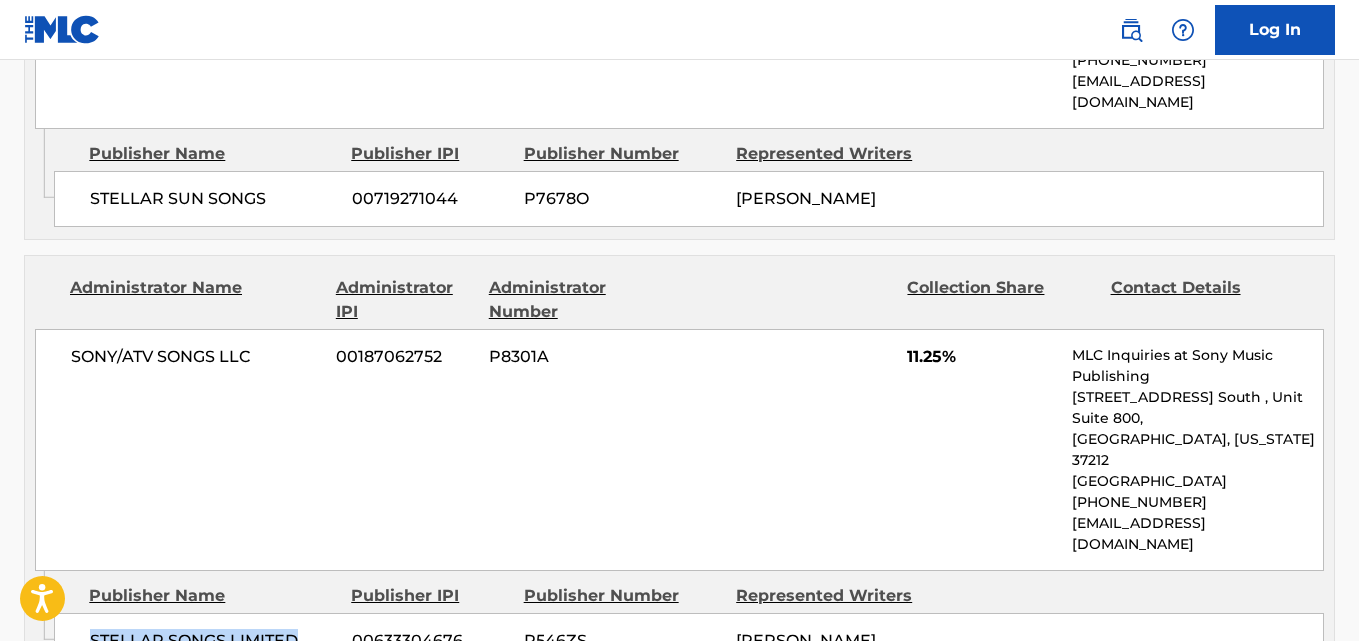 drag, startPoint x: 84, startPoint y: 556, endPoint x: 327, endPoint y: 560, distance: 243.03291 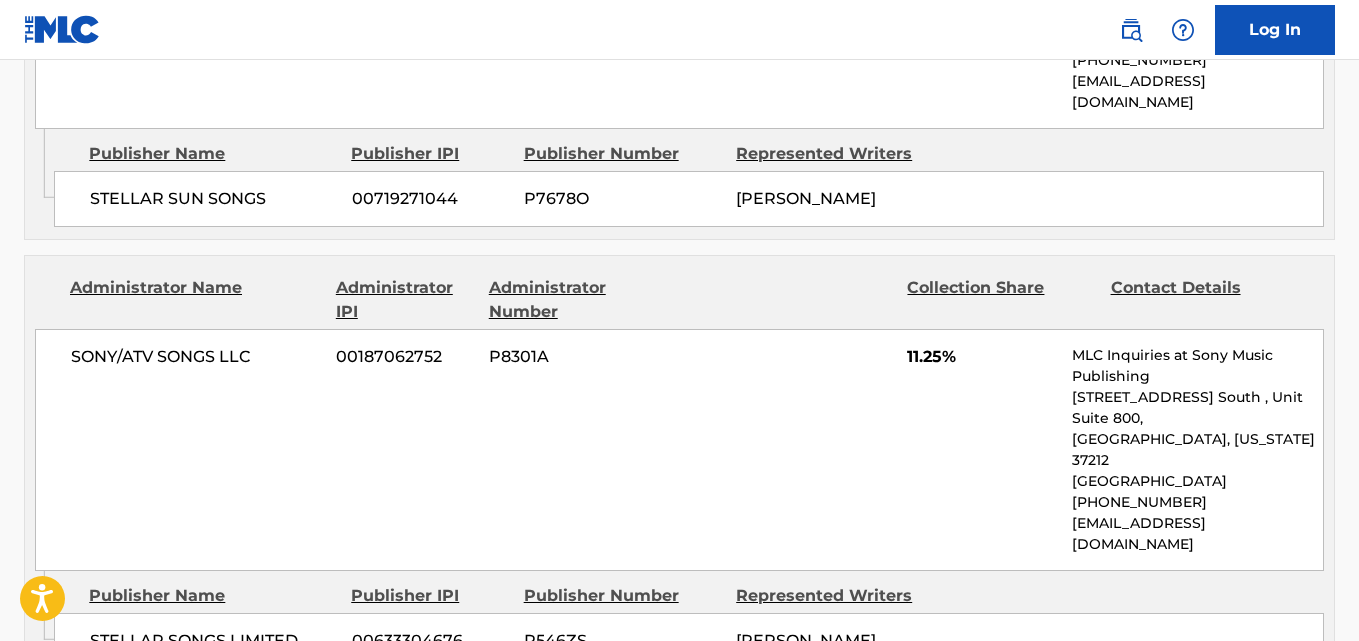 click on "11.25%" at bounding box center (982, 357) 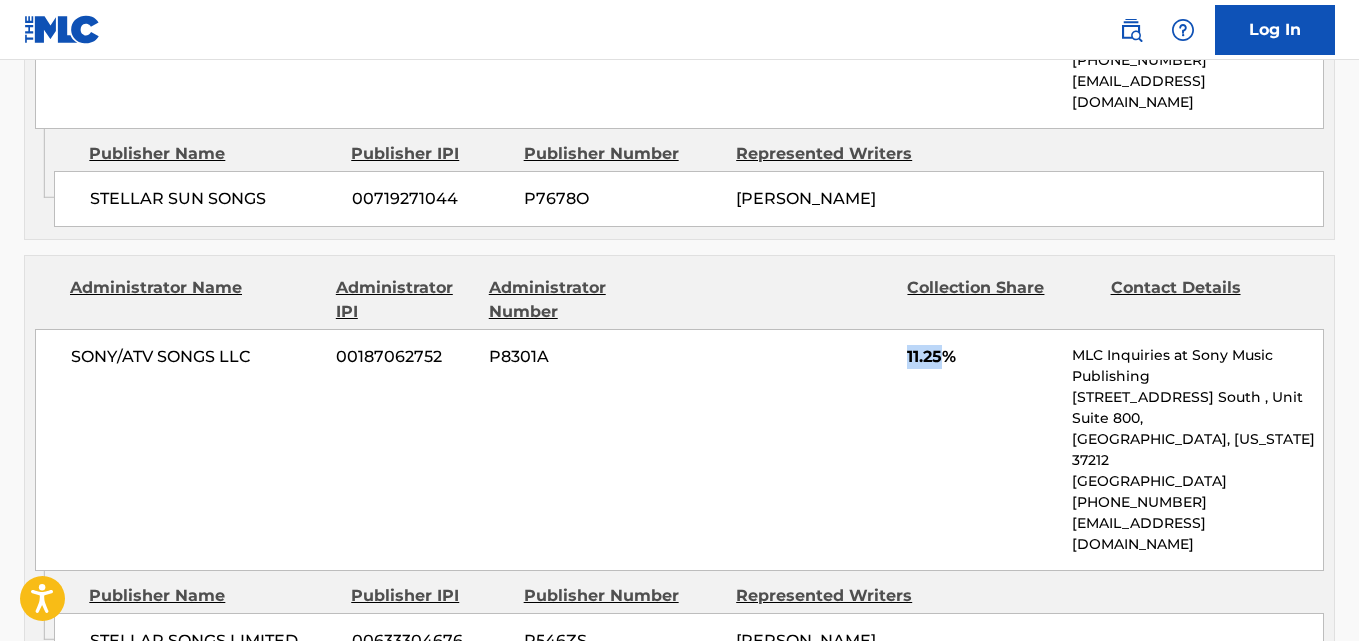 click on "11.25%" at bounding box center (982, 357) 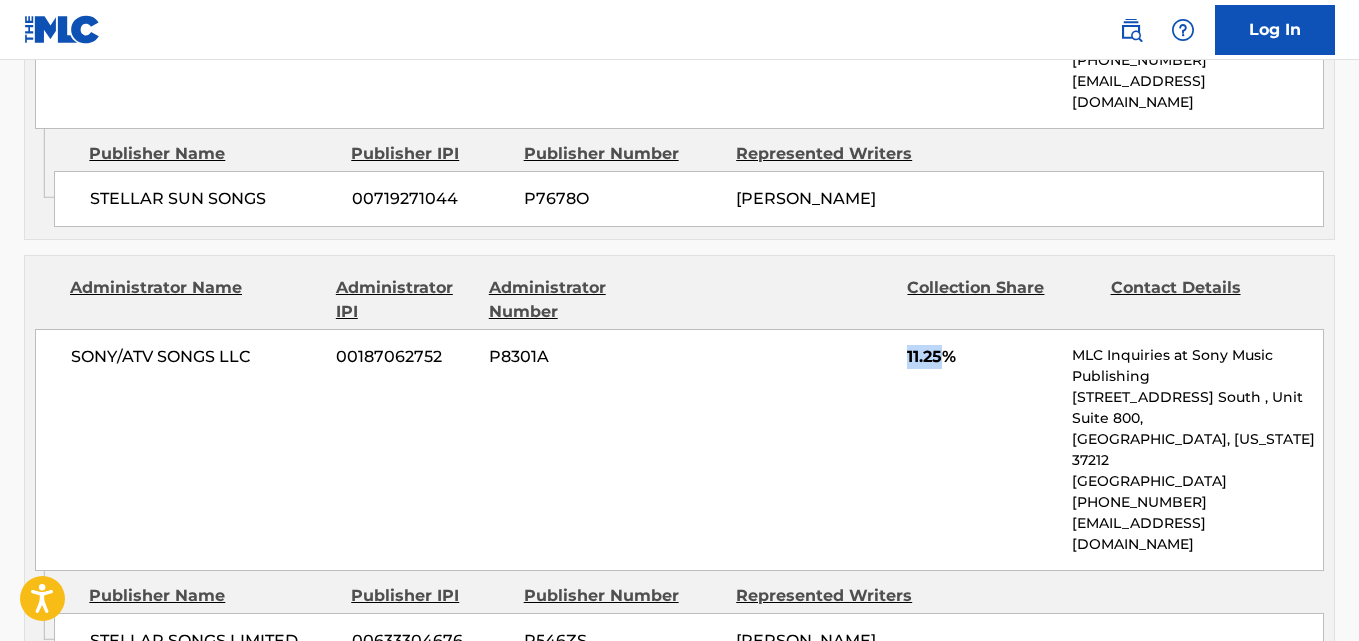 copy on "11.25" 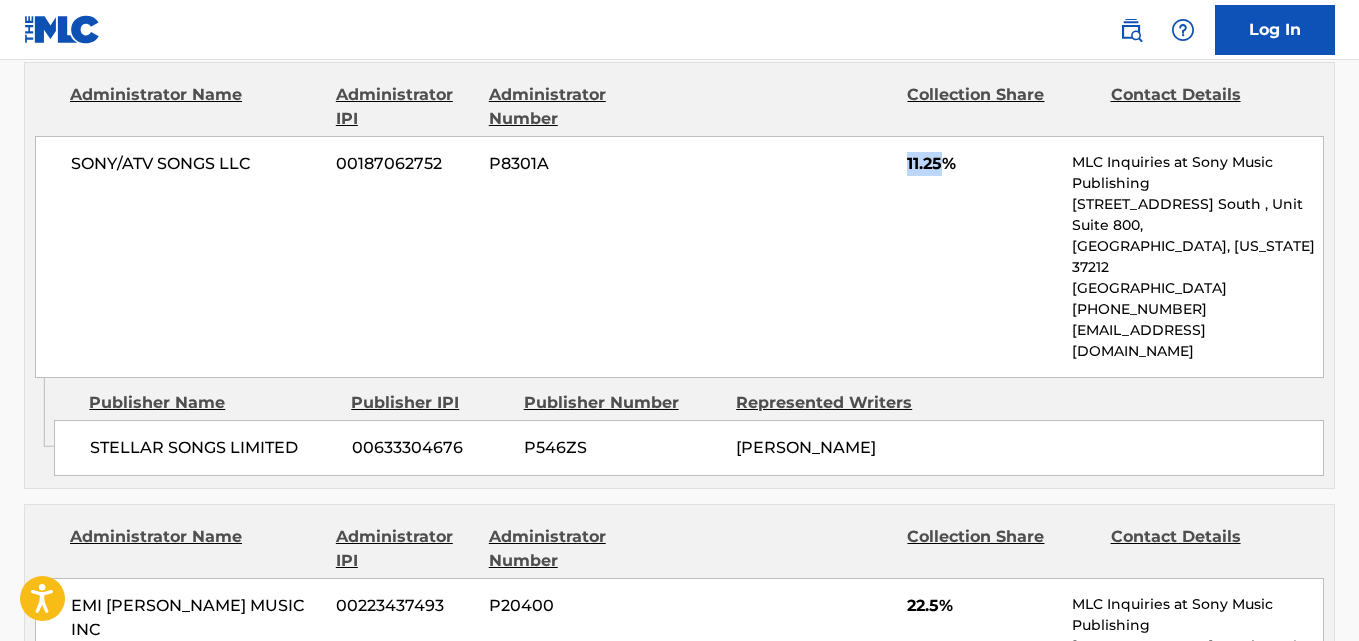 scroll, scrollTop: 1871, scrollLeft: 0, axis: vertical 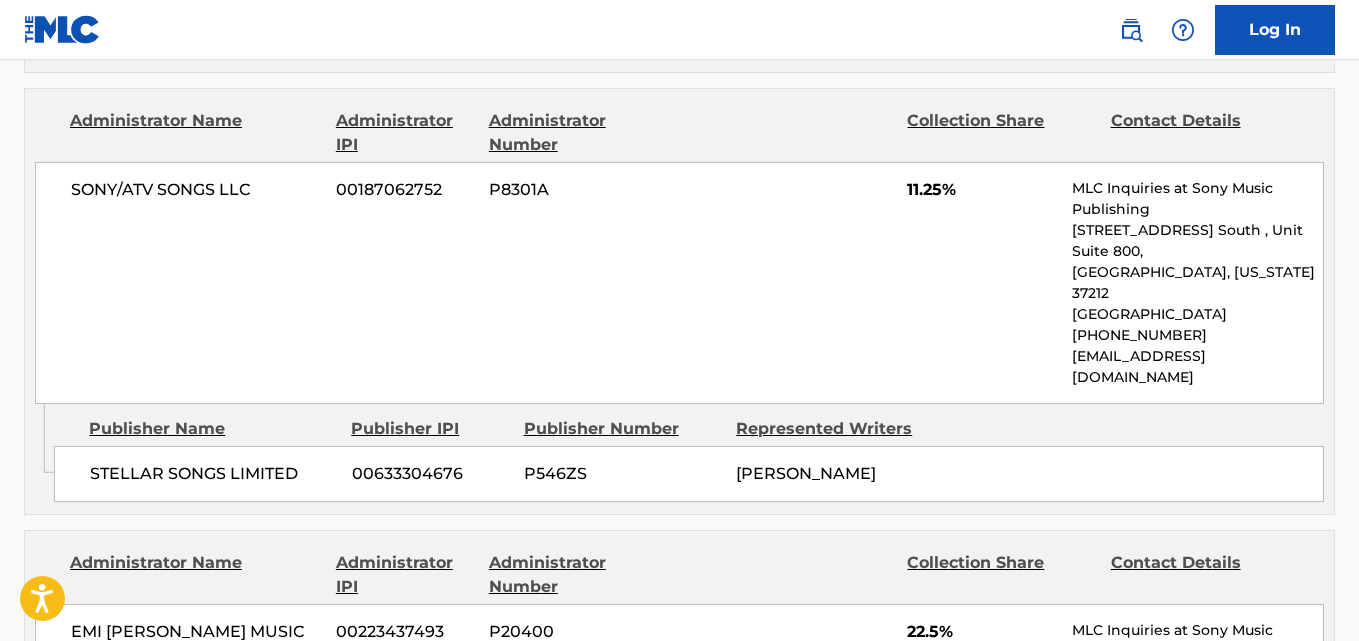 click on "SONY/ATV SONGS LLC 00187062752 P8301A 11.25% MLC Inquiries at Sony Music Publishing [STREET_ADDRESS] [GEOGRAPHIC_DATA][US_STATE] [PHONE_NUMBER] [EMAIL_ADDRESS][DOMAIN_NAME]" at bounding box center [679, 283] 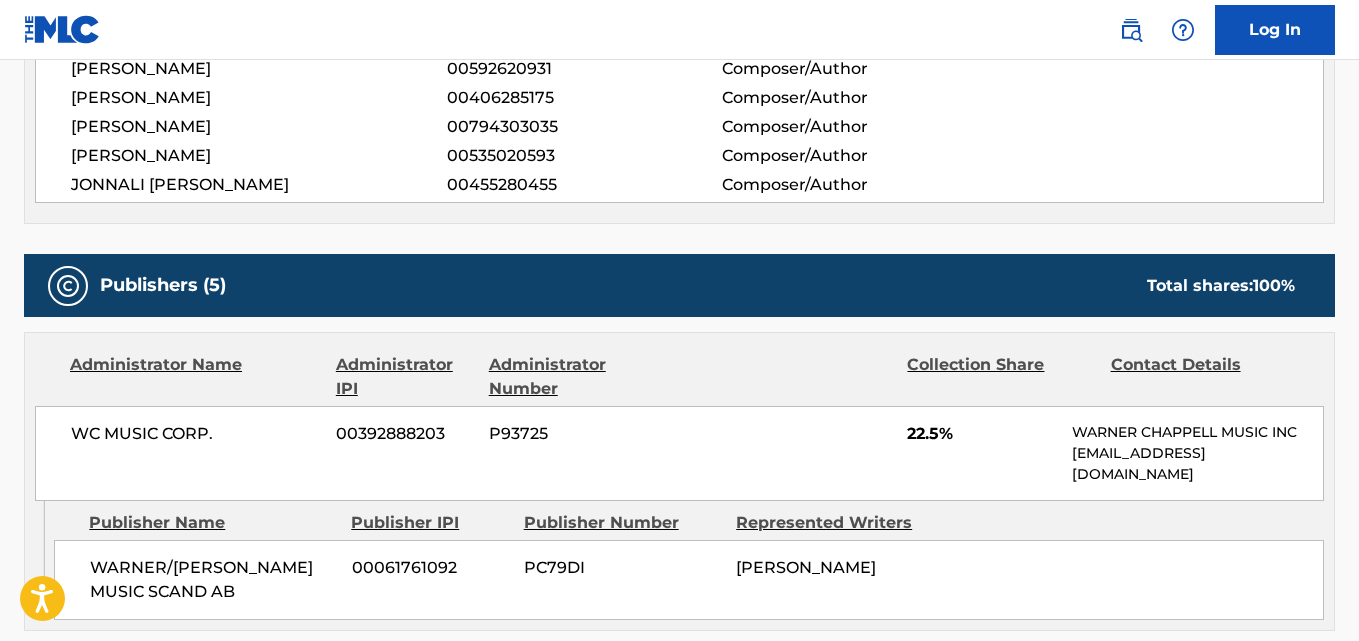 scroll, scrollTop: 1038, scrollLeft: 0, axis: vertical 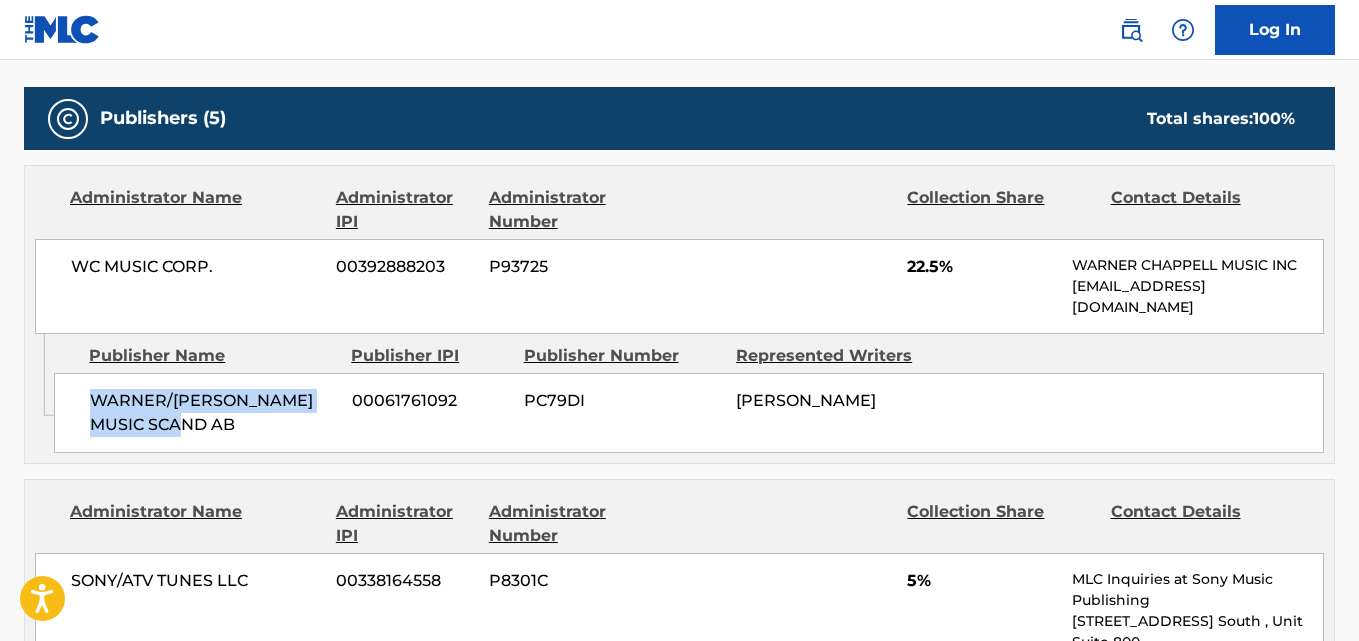 drag, startPoint x: 88, startPoint y: 403, endPoint x: 246, endPoint y: 435, distance: 161.20795 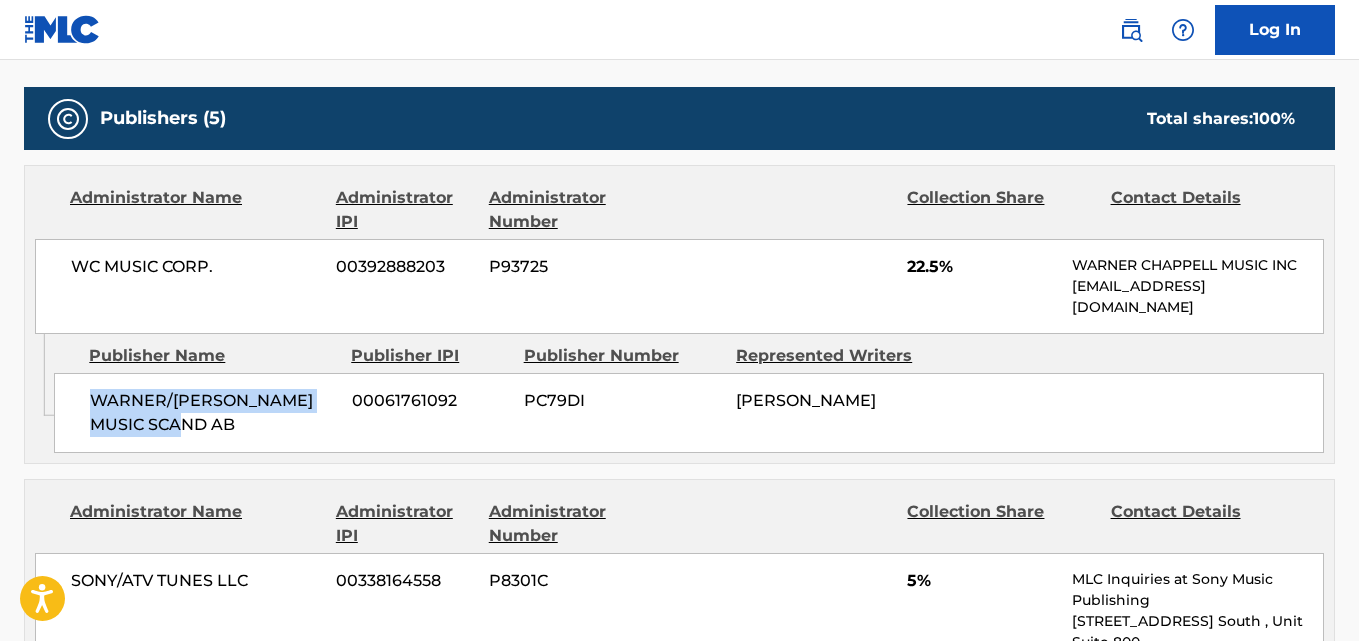 copy on "WARNER/[PERSON_NAME] MUSIC SCAND AB" 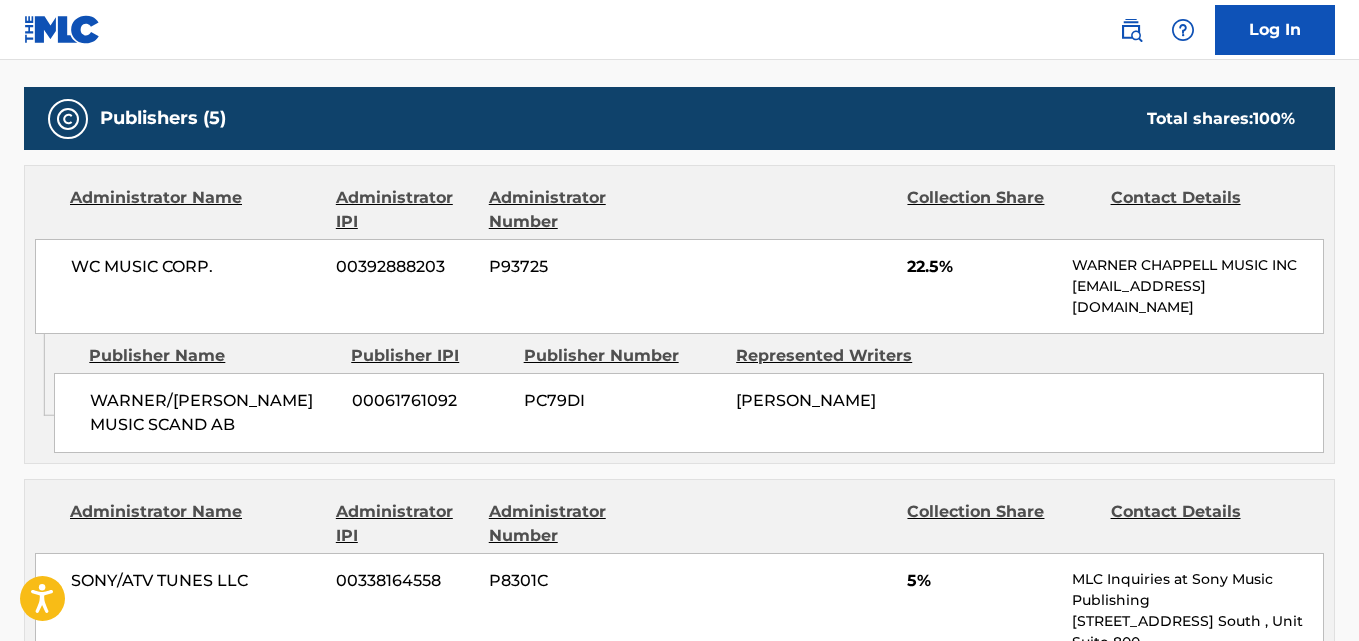 click on "22.5%" at bounding box center [982, 267] 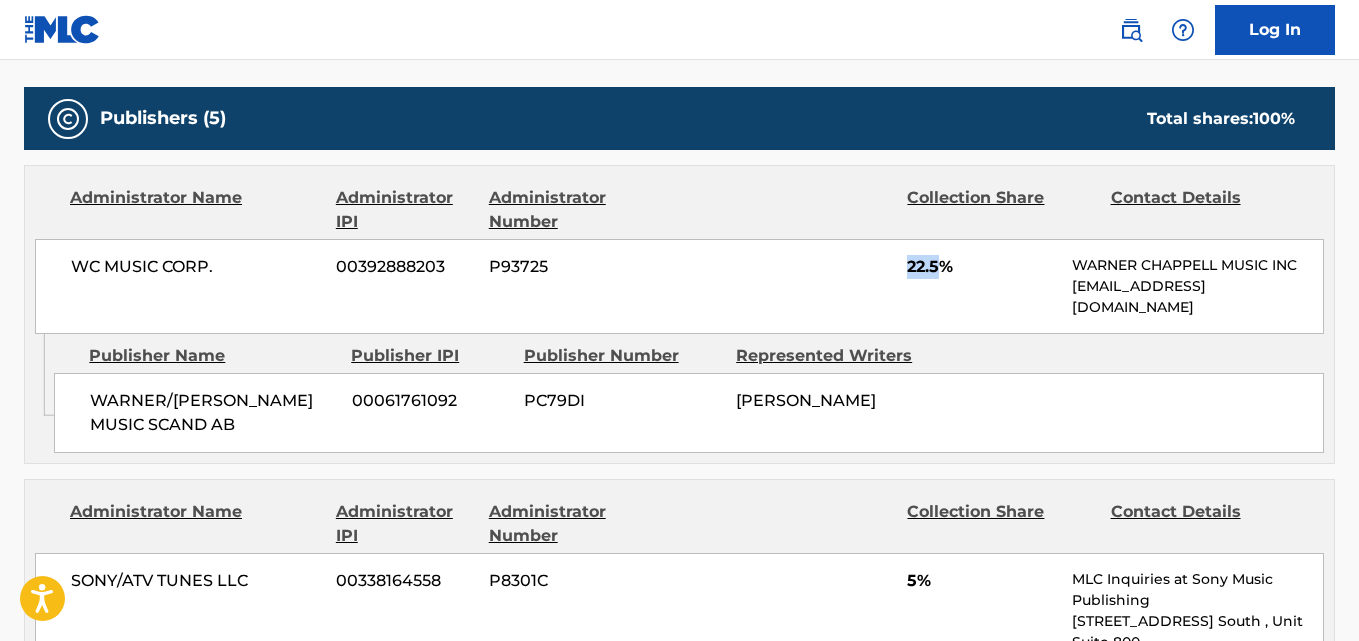 click on "22.5%" at bounding box center (982, 267) 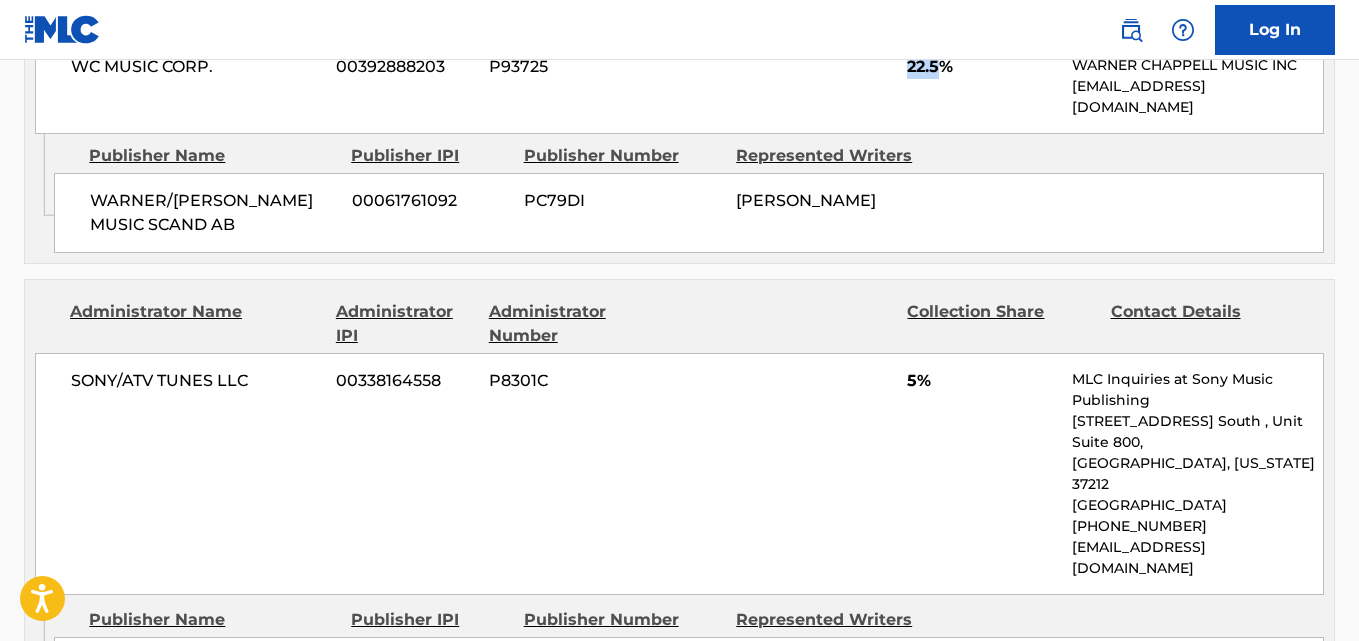 scroll, scrollTop: 1371, scrollLeft: 0, axis: vertical 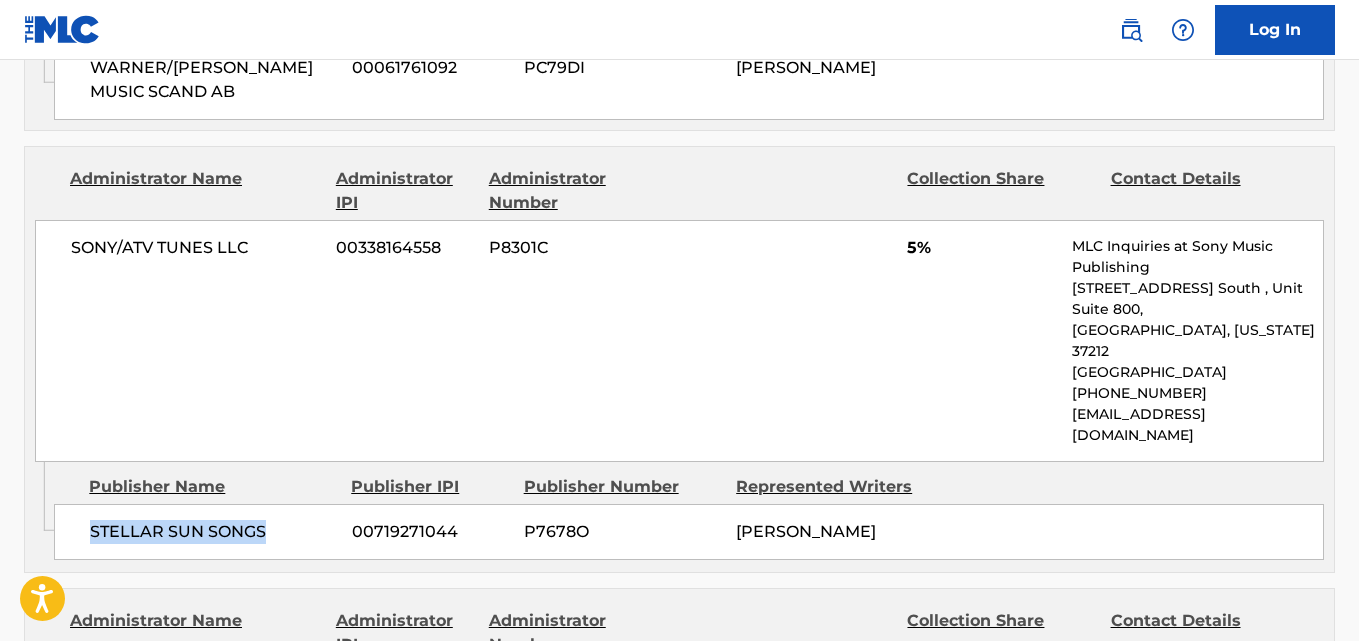 drag, startPoint x: 83, startPoint y: 486, endPoint x: 282, endPoint y: 488, distance: 199.01006 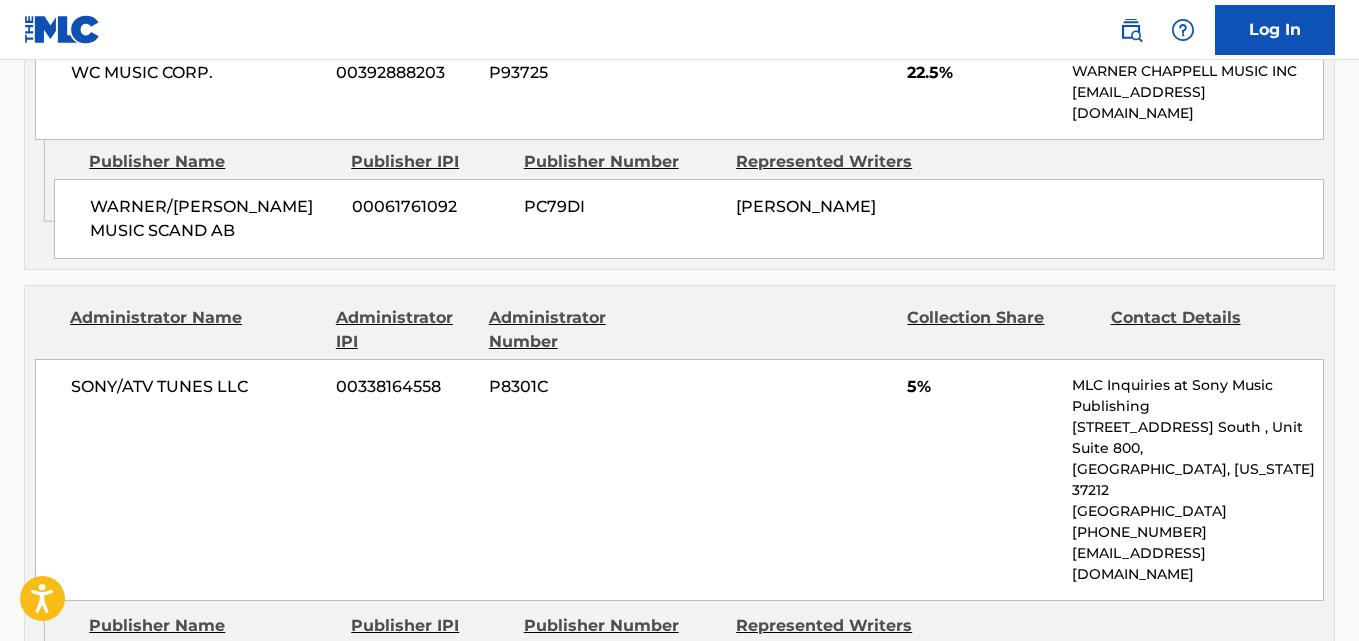 scroll, scrollTop: 1371, scrollLeft: 0, axis: vertical 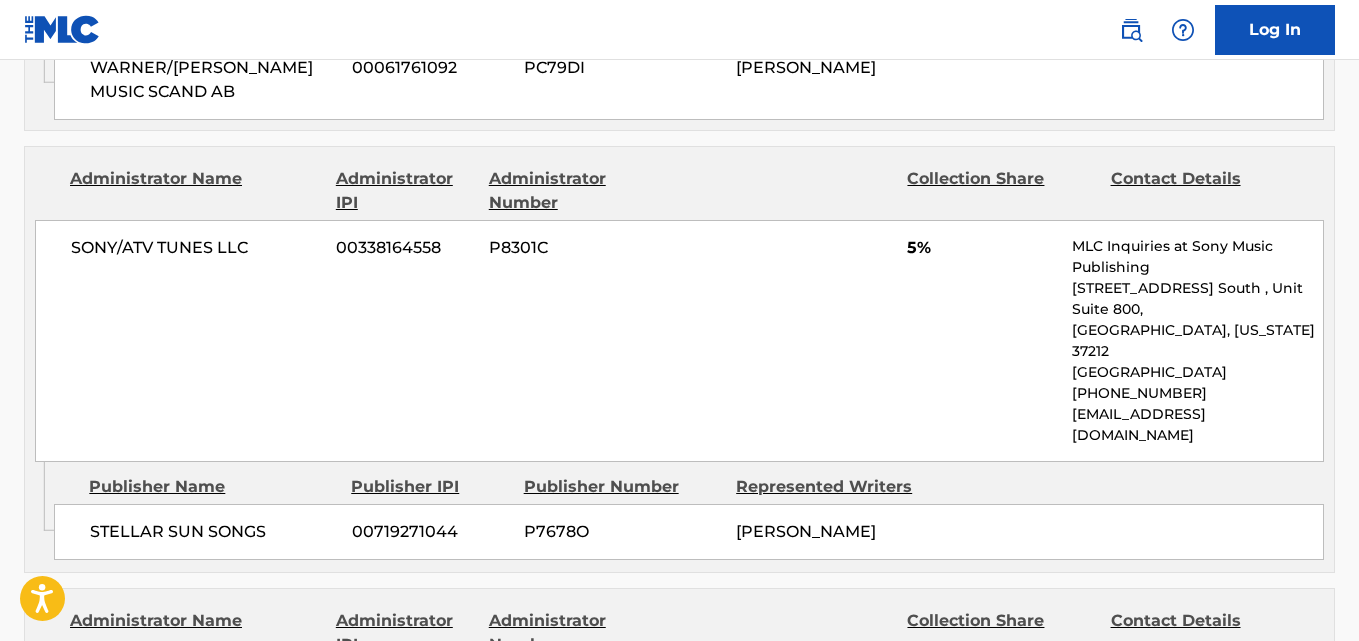 click on "5%" at bounding box center [982, 248] 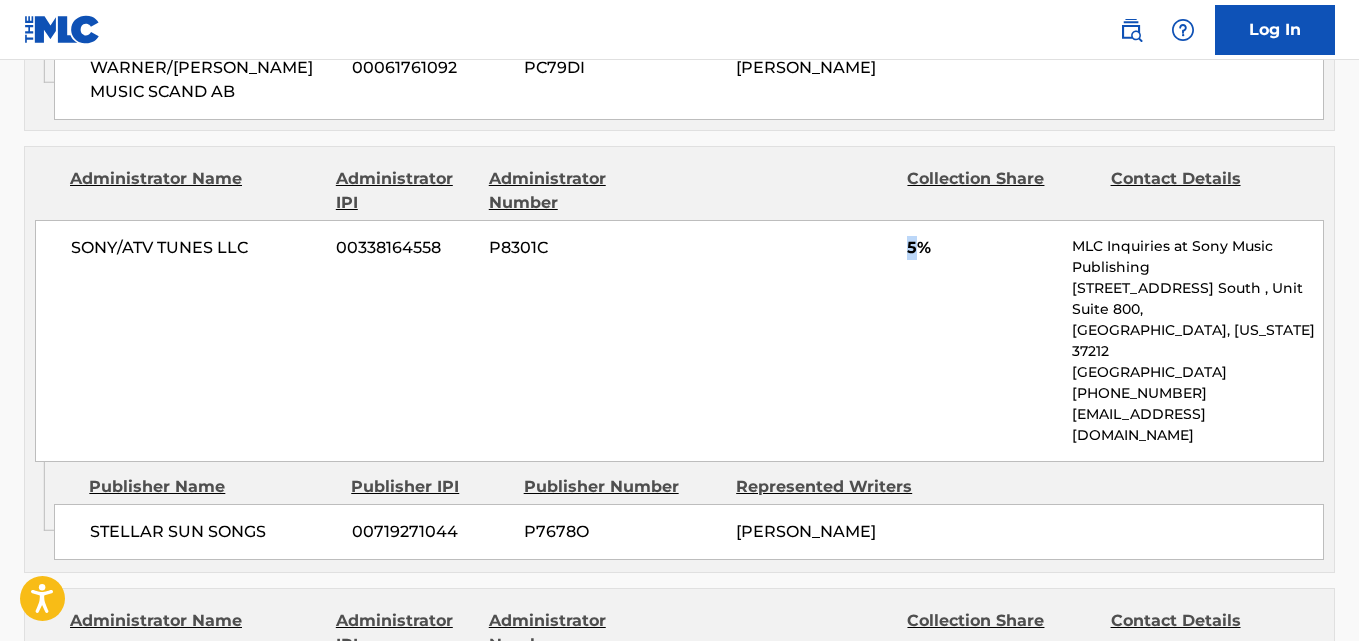 click on "5%" at bounding box center (982, 248) 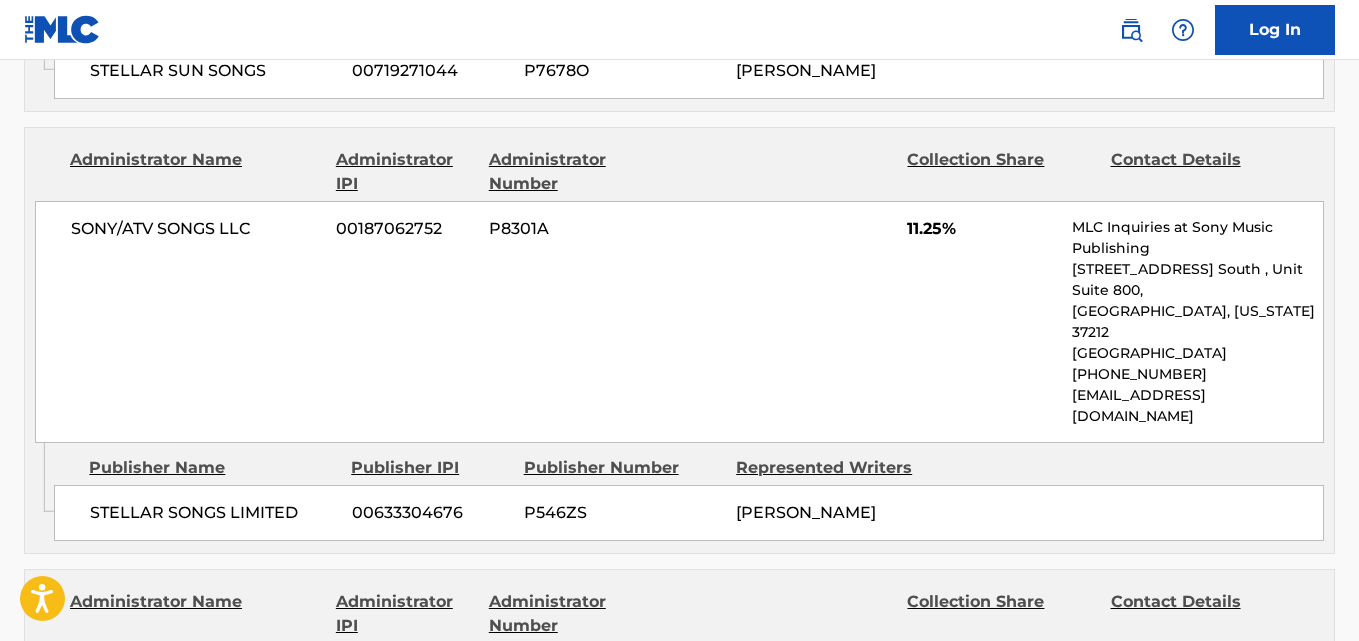 scroll, scrollTop: 1871, scrollLeft: 0, axis: vertical 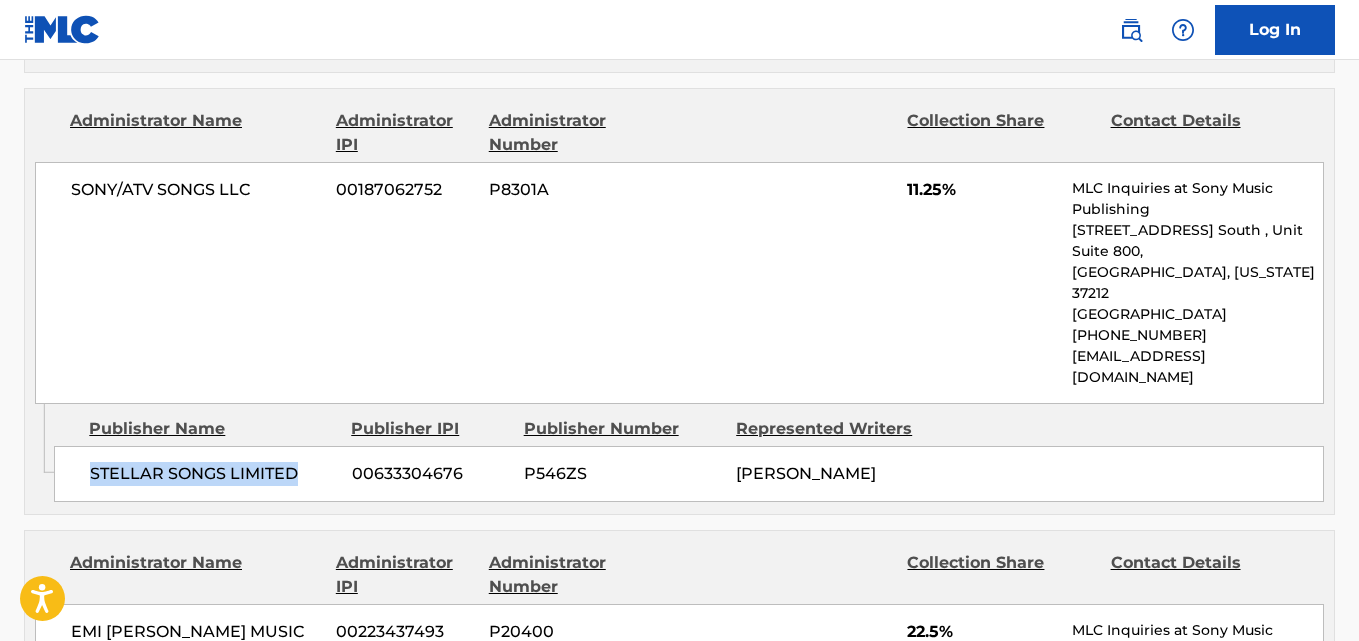 drag, startPoint x: 92, startPoint y: 398, endPoint x: 299, endPoint y: 401, distance: 207.02174 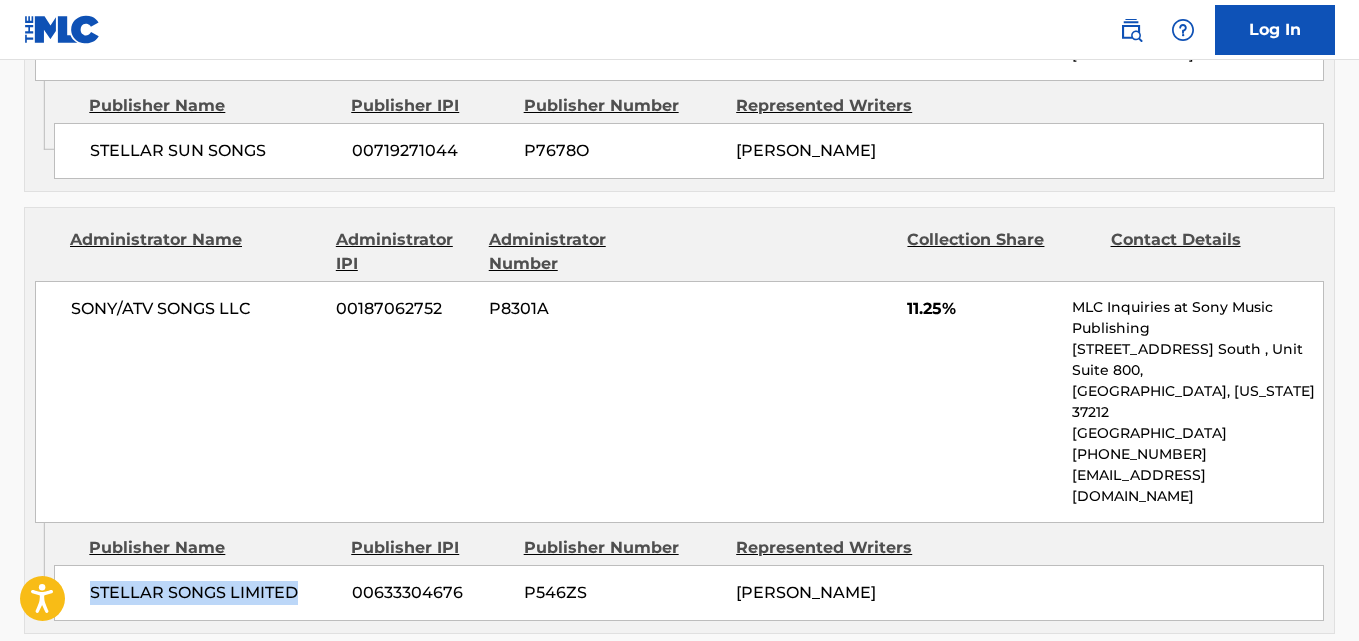 scroll, scrollTop: 1704, scrollLeft: 0, axis: vertical 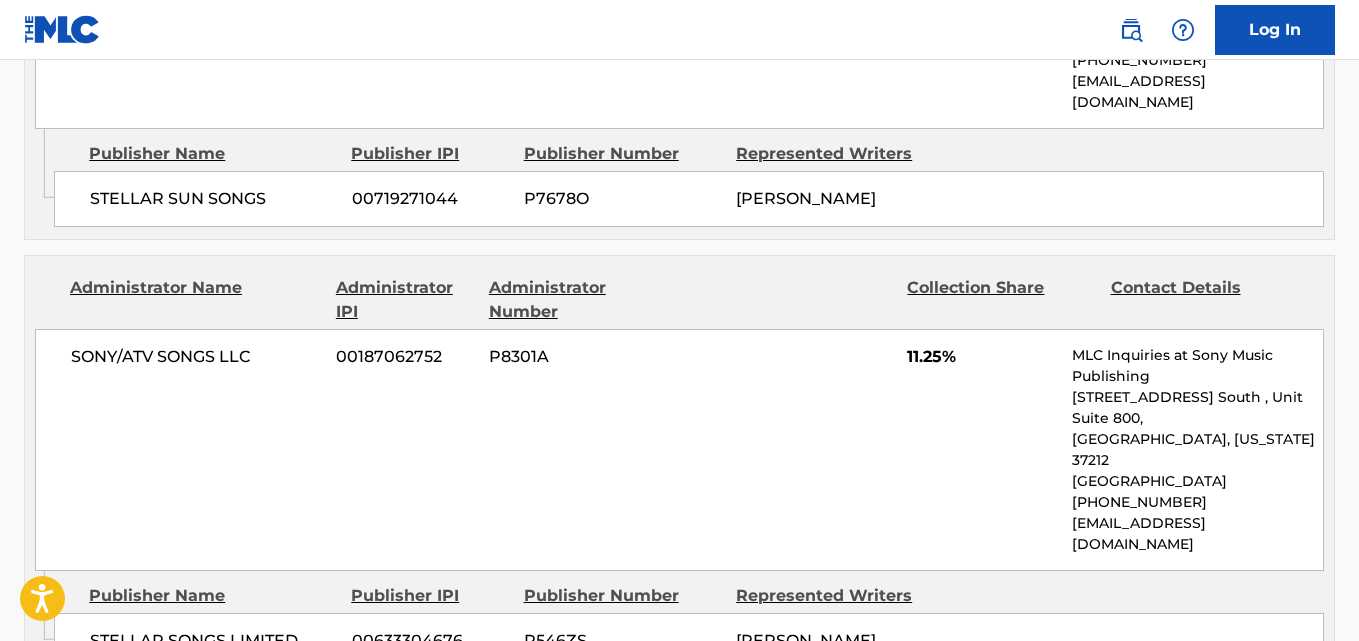 click on "11.25%" at bounding box center [982, 357] 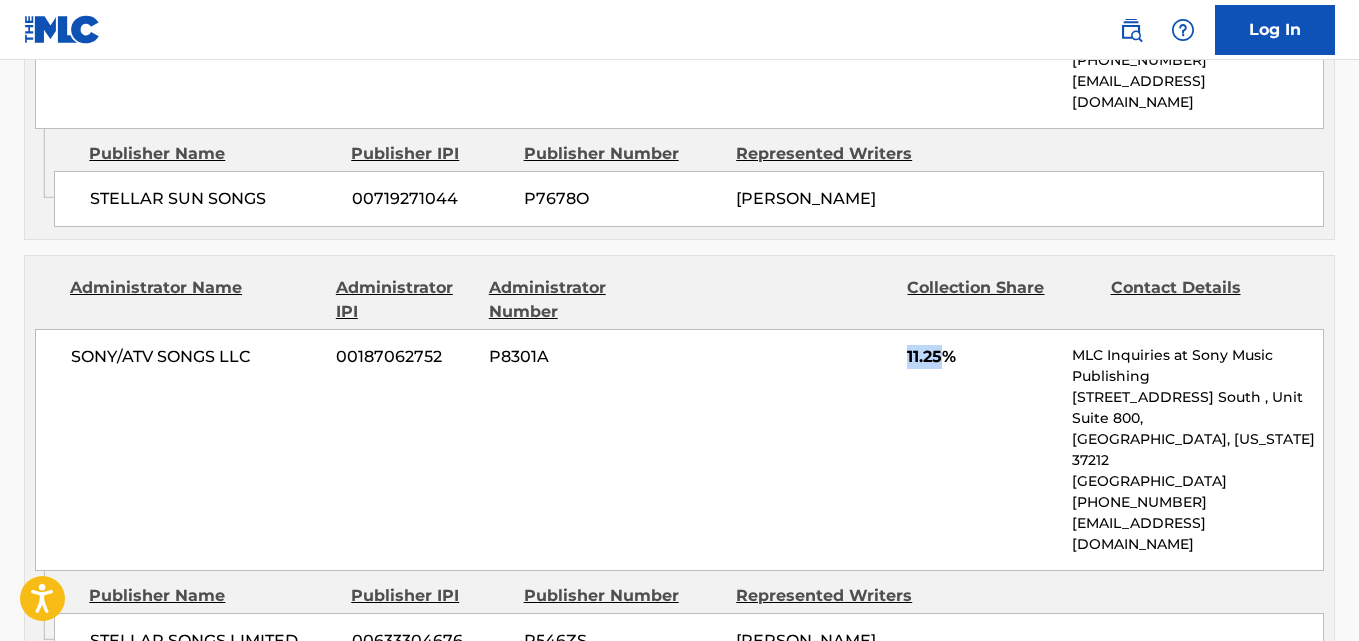 click on "11.25%" at bounding box center (982, 357) 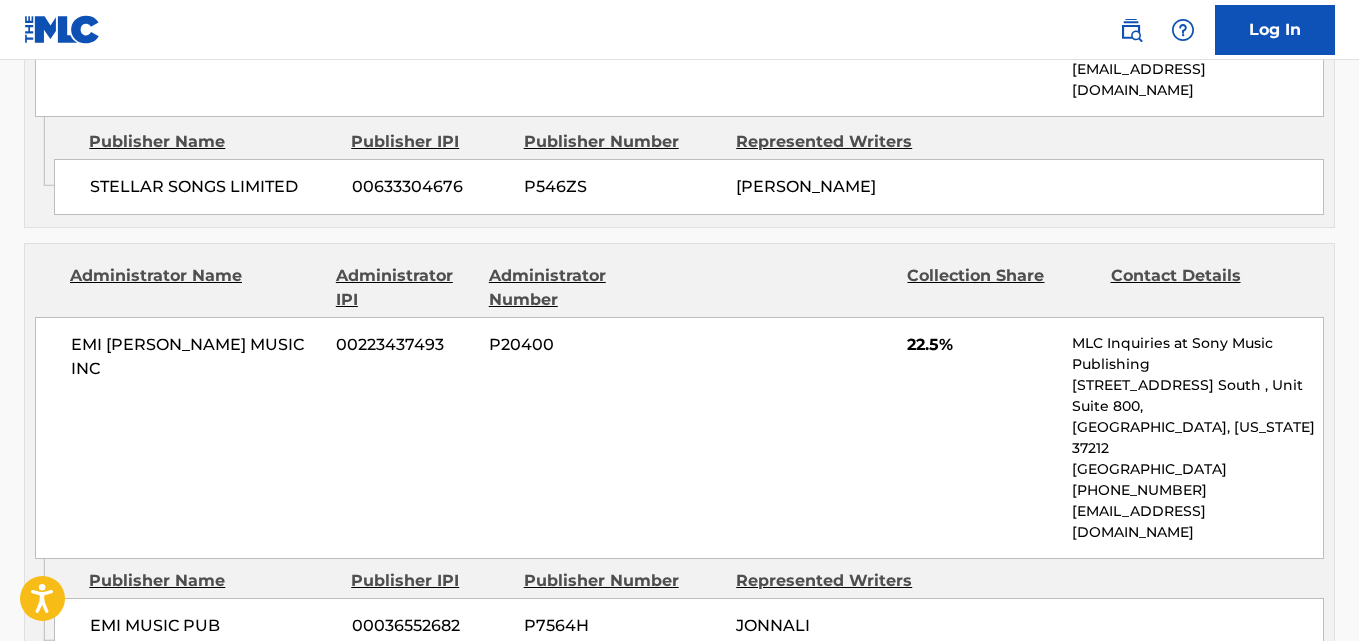scroll, scrollTop: 2204, scrollLeft: 0, axis: vertical 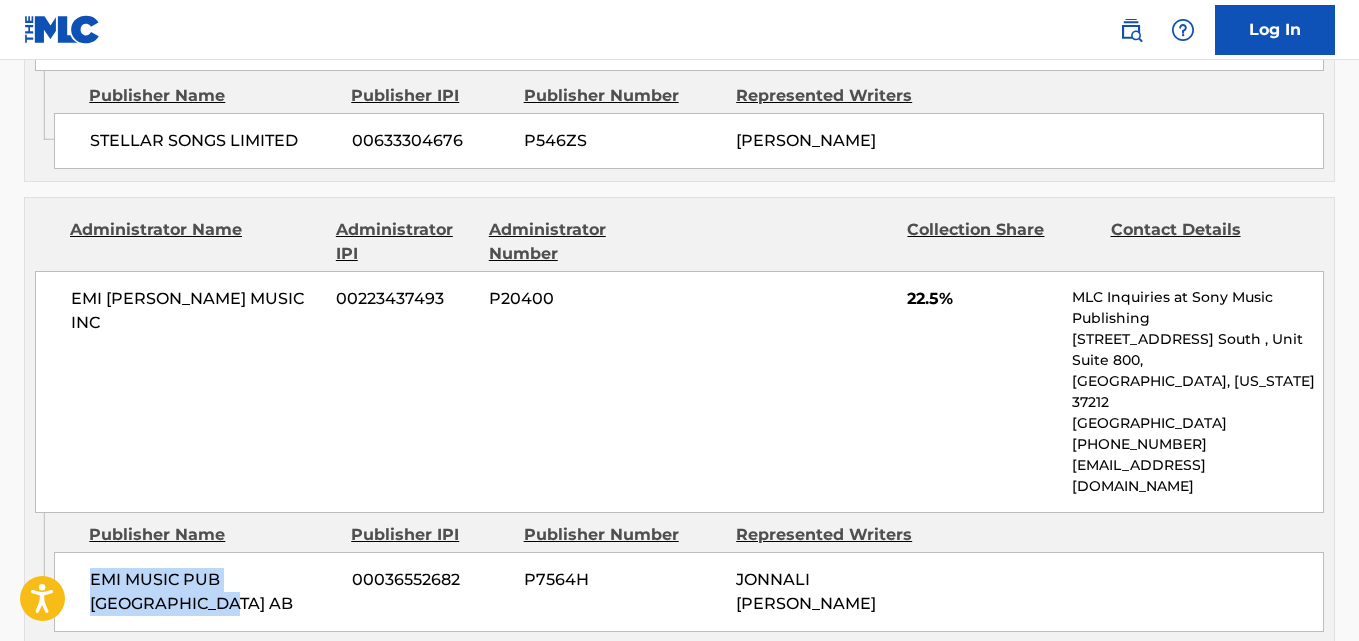 drag, startPoint x: 87, startPoint y: 454, endPoint x: 256, endPoint y: 457, distance: 169.02663 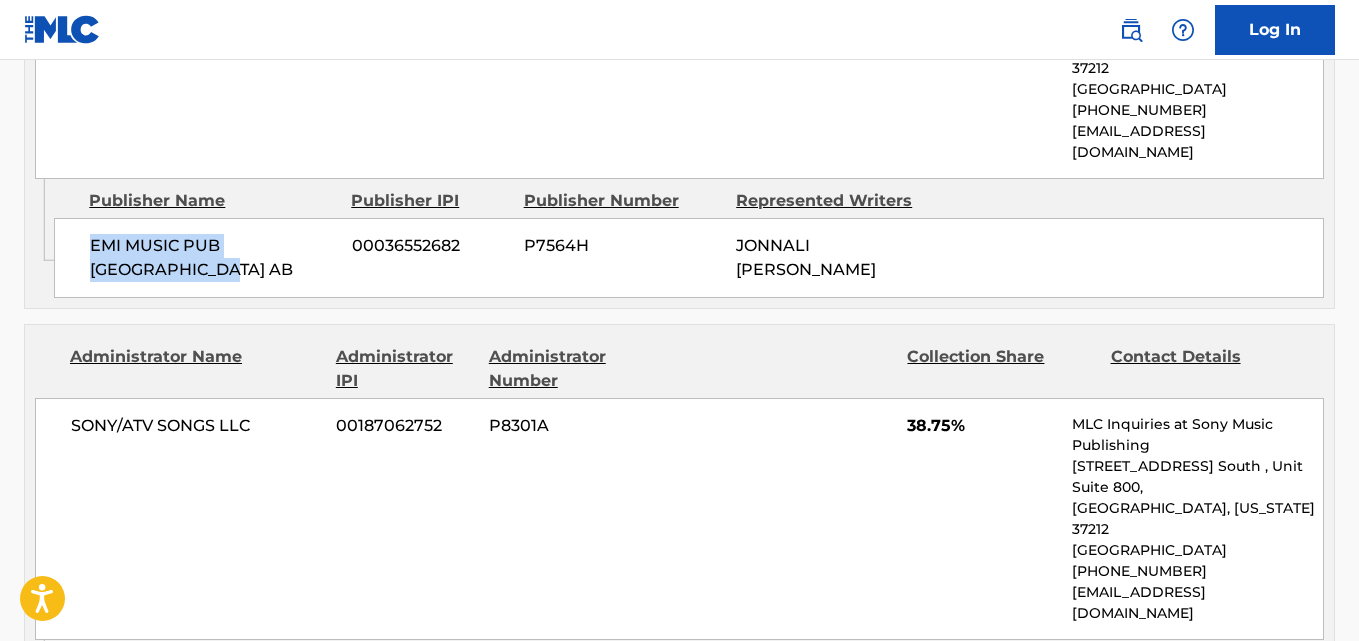 scroll, scrollTop: 2704, scrollLeft: 0, axis: vertical 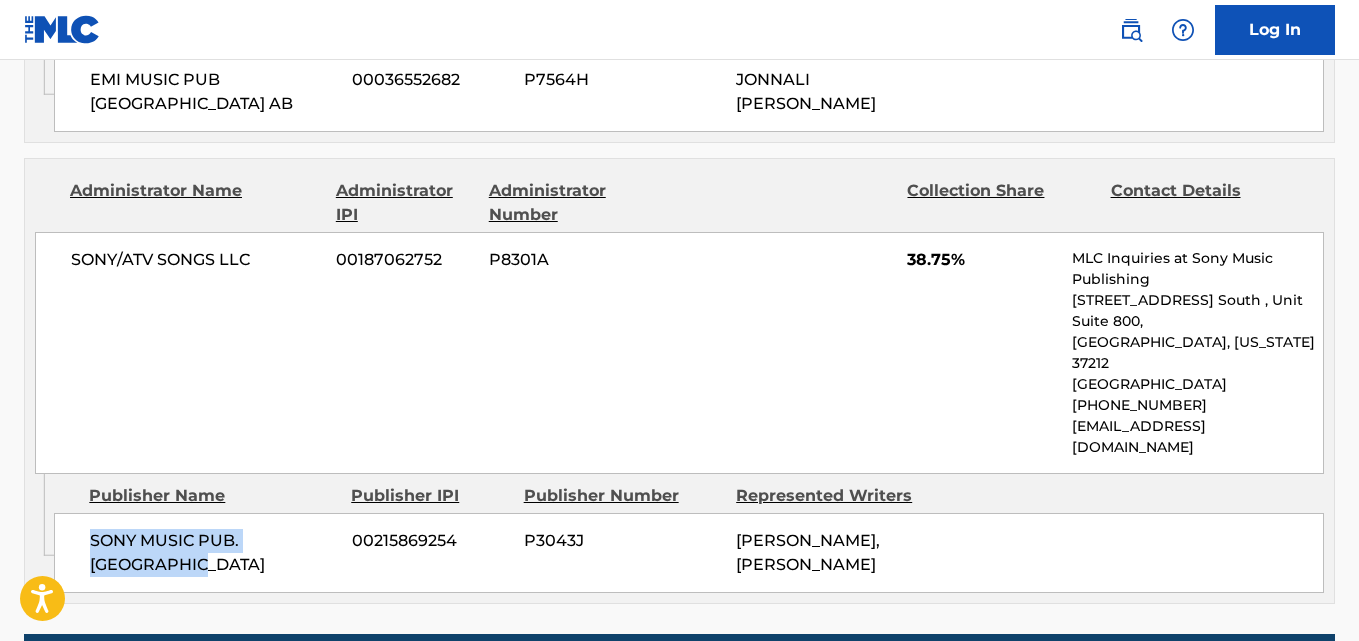 drag, startPoint x: 84, startPoint y: 378, endPoint x: 265, endPoint y: 406, distance: 183.15294 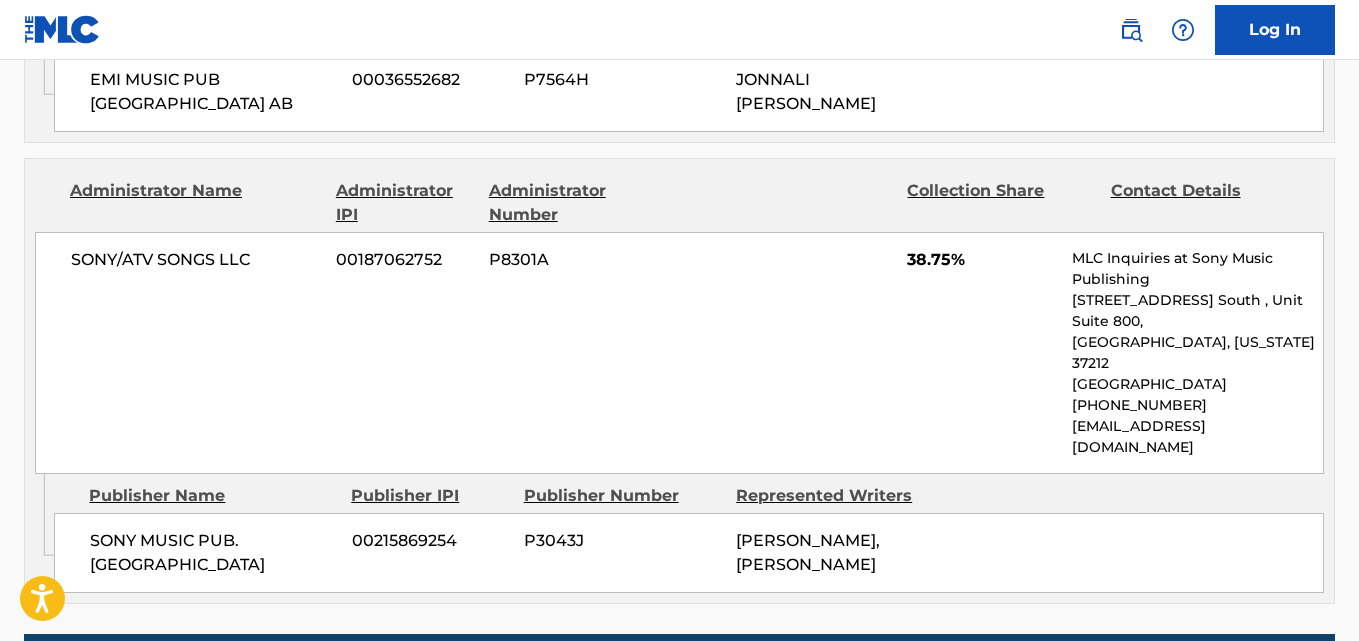 click on "38.75%" at bounding box center (982, 260) 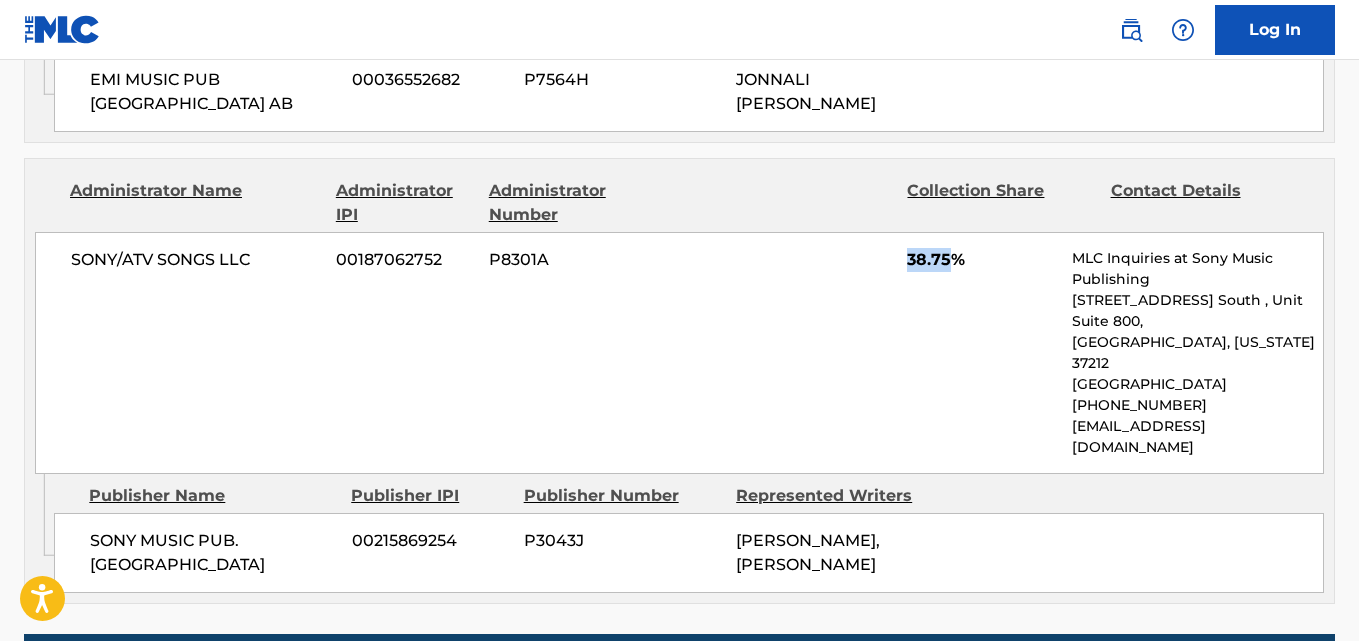 click on "38.75%" at bounding box center [982, 260] 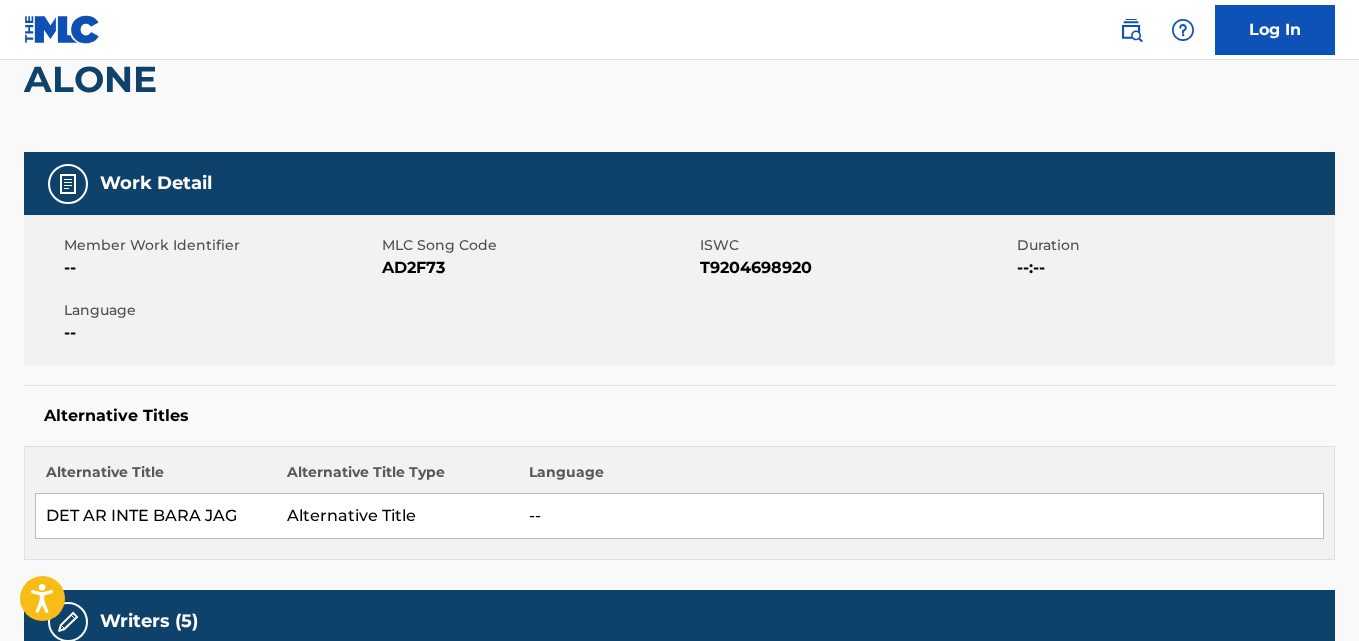 scroll, scrollTop: 0, scrollLeft: 0, axis: both 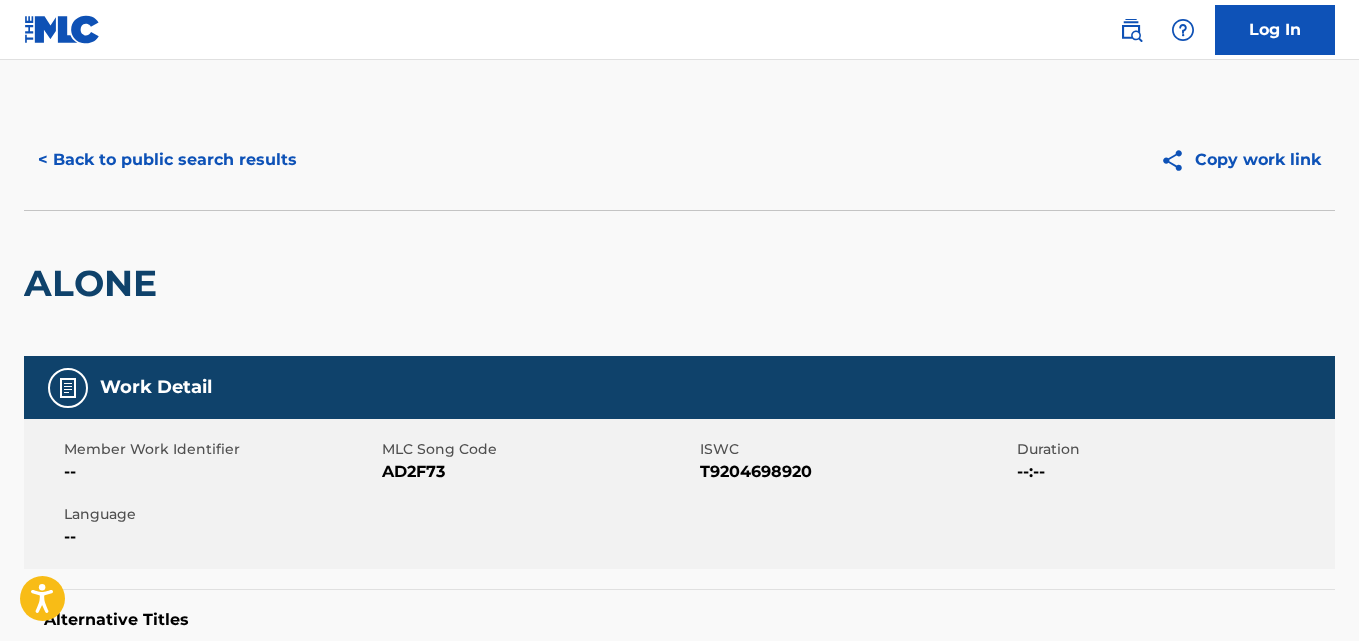 click on "< Back to public search results" at bounding box center (167, 160) 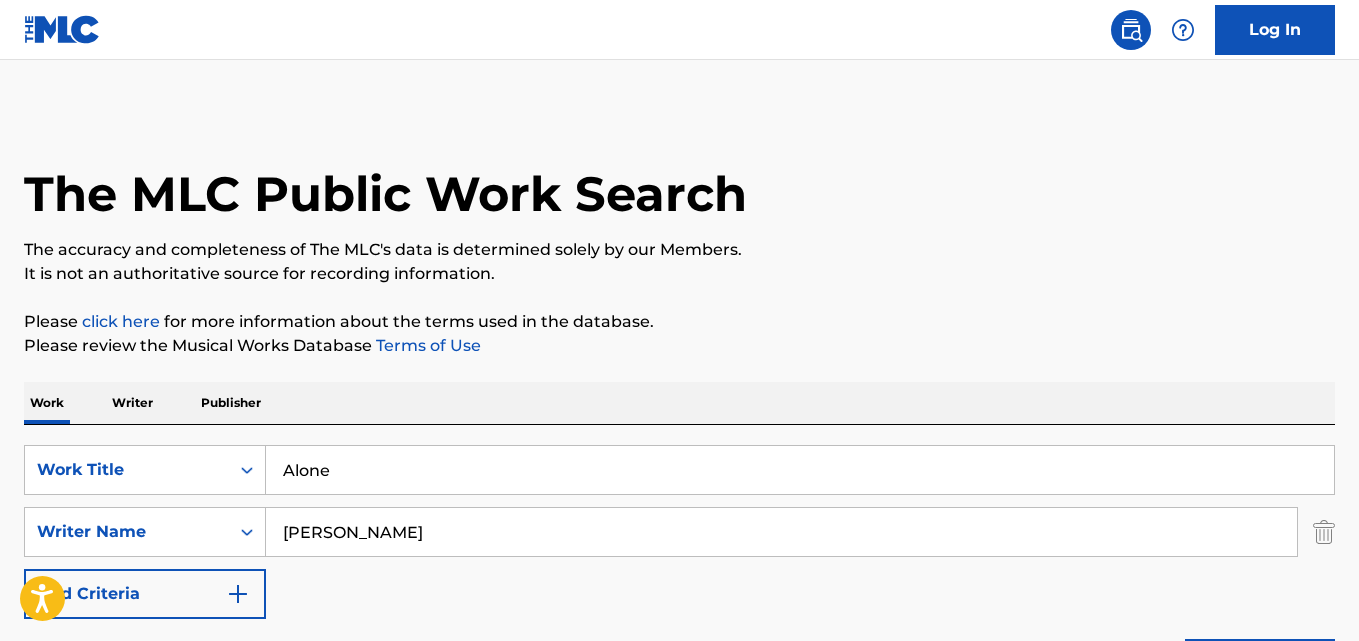 scroll, scrollTop: 373, scrollLeft: 0, axis: vertical 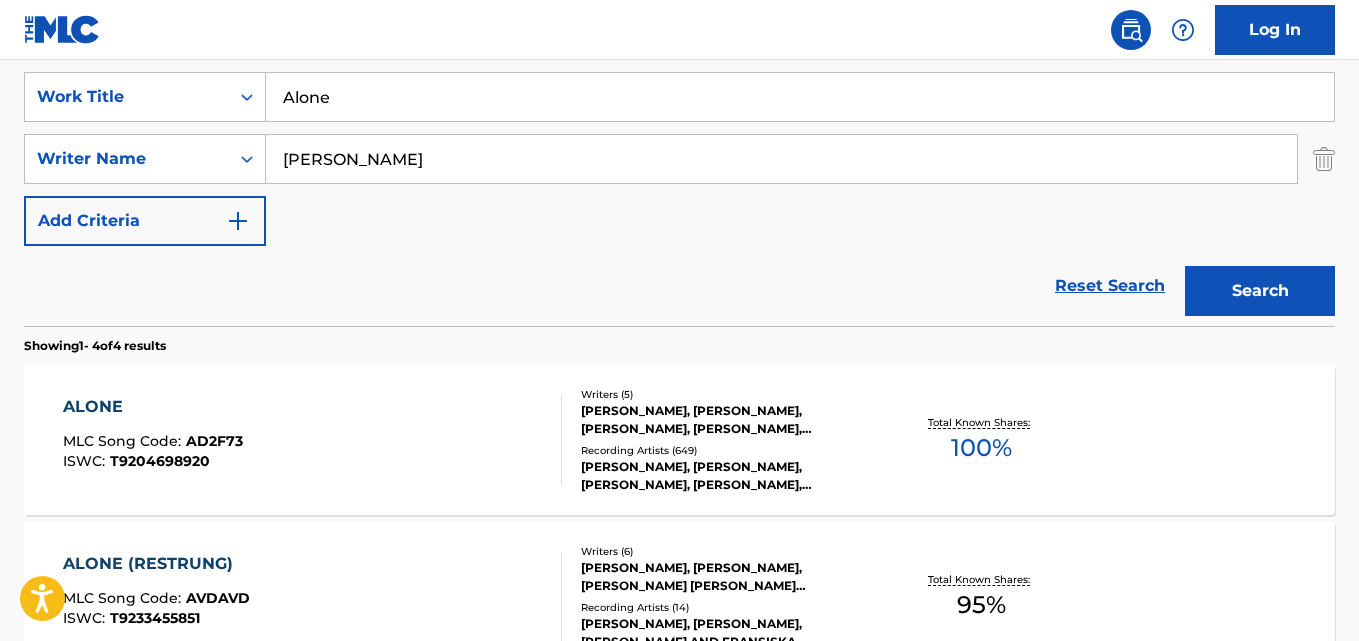 drag, startPoint x: 1137, startPoint y: 287, endPoint x: 1149, endPoint y: 216, distance: 72.00694 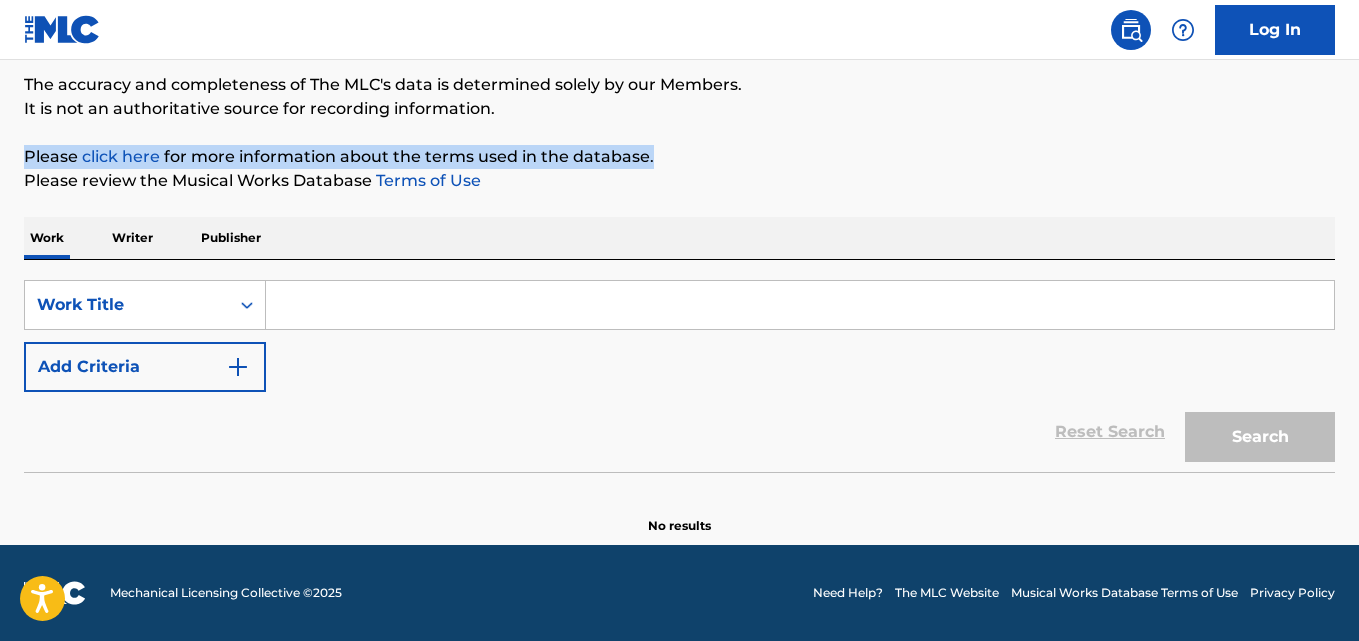 drag, startPoint x: 1172, startPoint y: 161, endPoint x: 1157, endPoint y: 156, distance: 15.811388 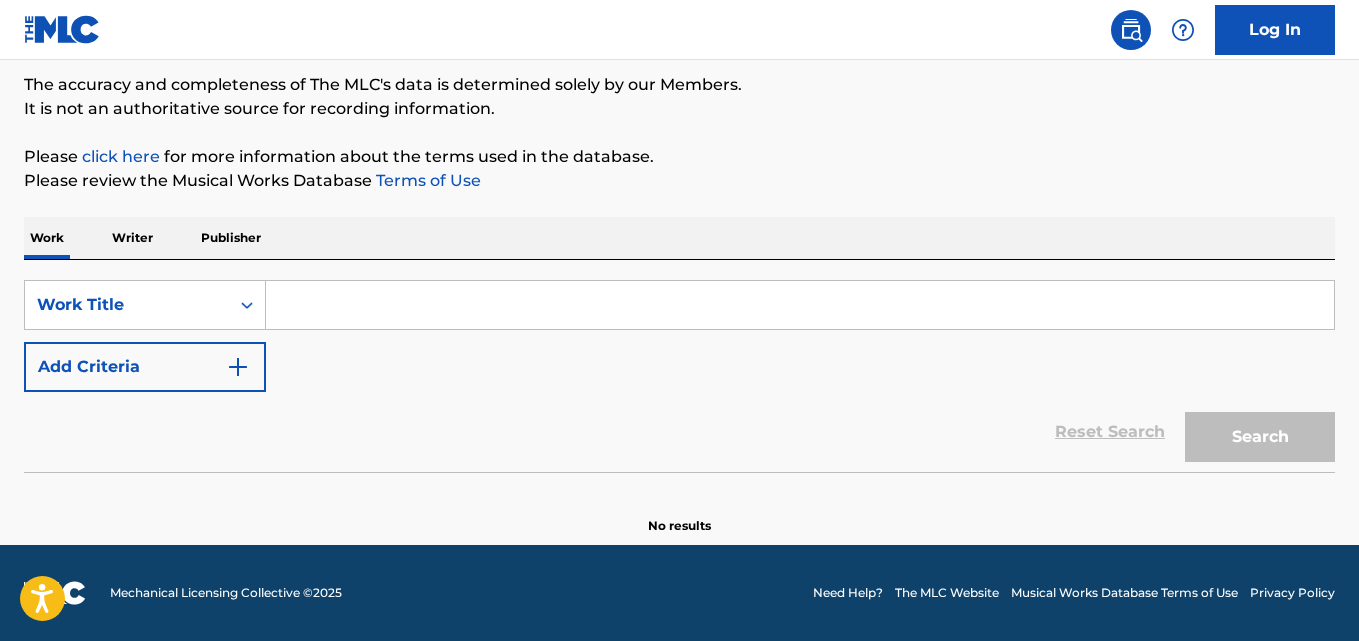 click on "Please   click here   for more information about the terms used in the database." at bounding box center [679, 157] 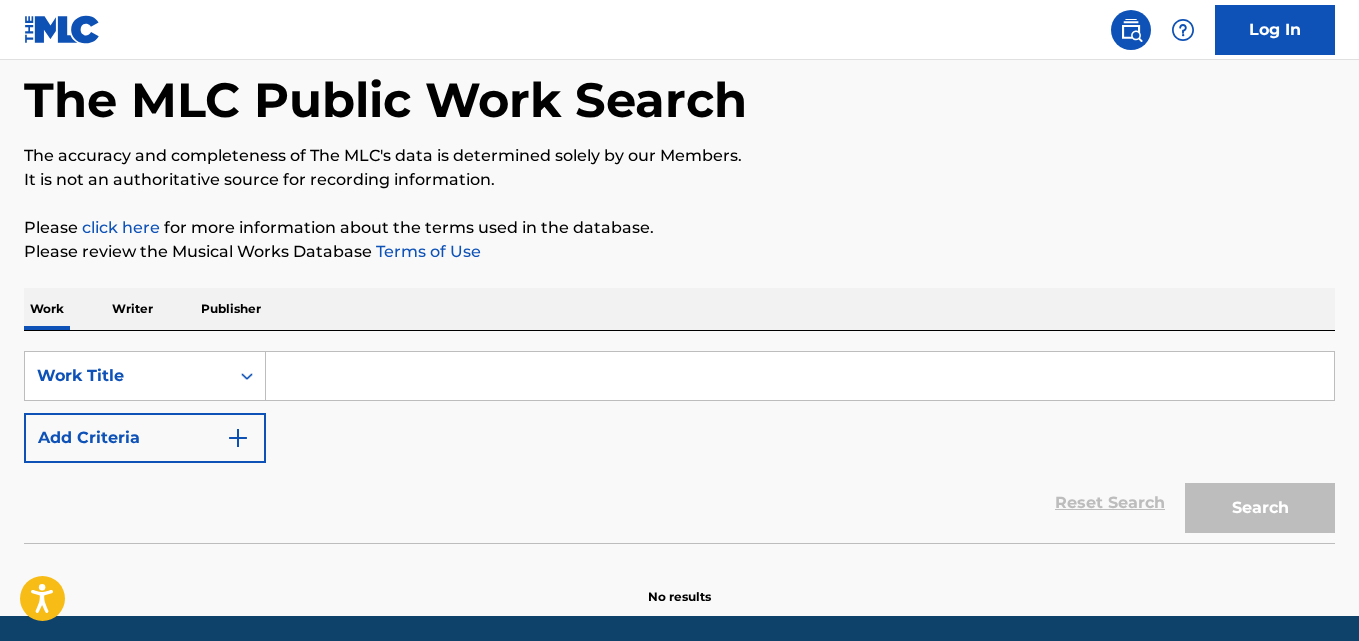 scroll, scrollTop: 85, scrollLeft: 0, axis: vertical 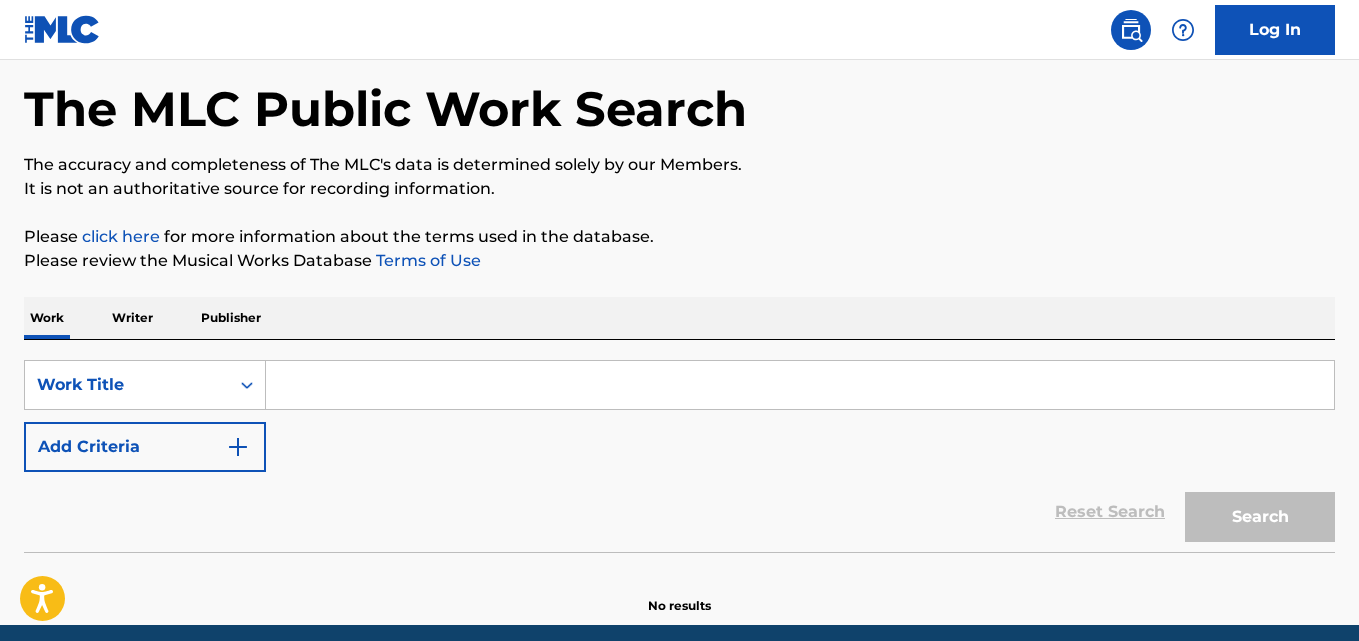 click on "The MLC Public Work Search The accuracy and completeness of The MLC's data is determined solely by our Members. It is not an authoritative source for recording information. Please   click here   for more information about the terms used in the database. Please review the Musical Works Database   Terms of Use Work Writer Publisher SearchWithCriteria315fbd38-7b35-466a-ba55-97eb35fb7d5f Work Title Add Criteria Reset Search Search No results" at bounding box center (679, 320) 